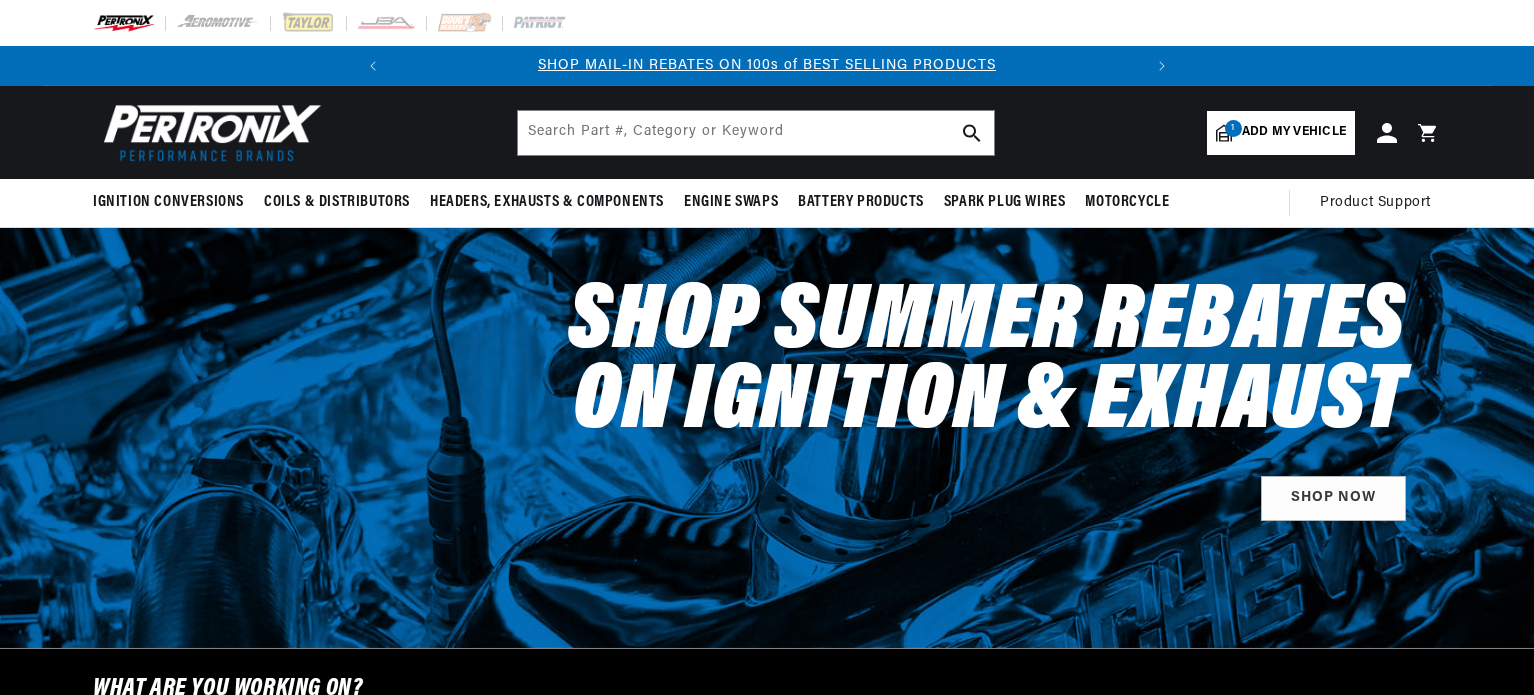select on "2017" 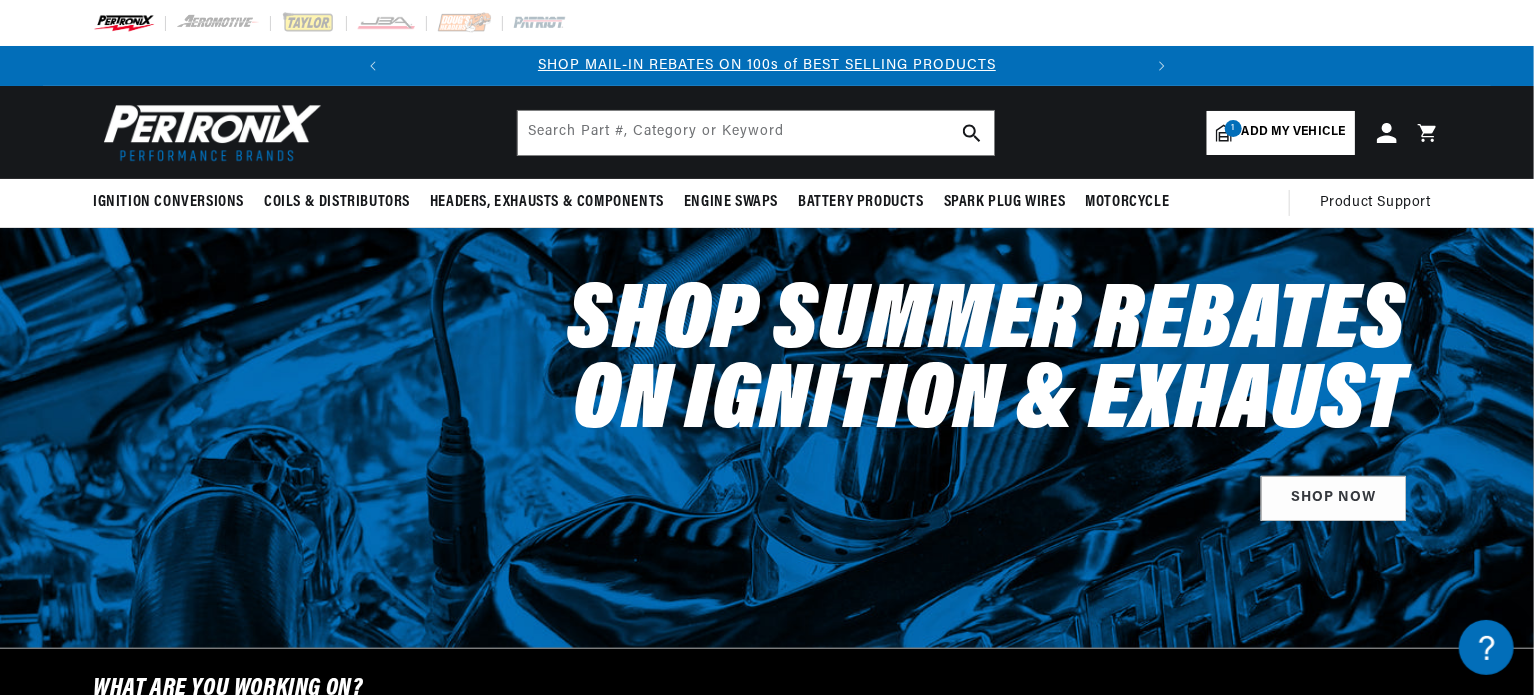 scroll, scrollTop: 0, scrollLeft: 0, axis: both 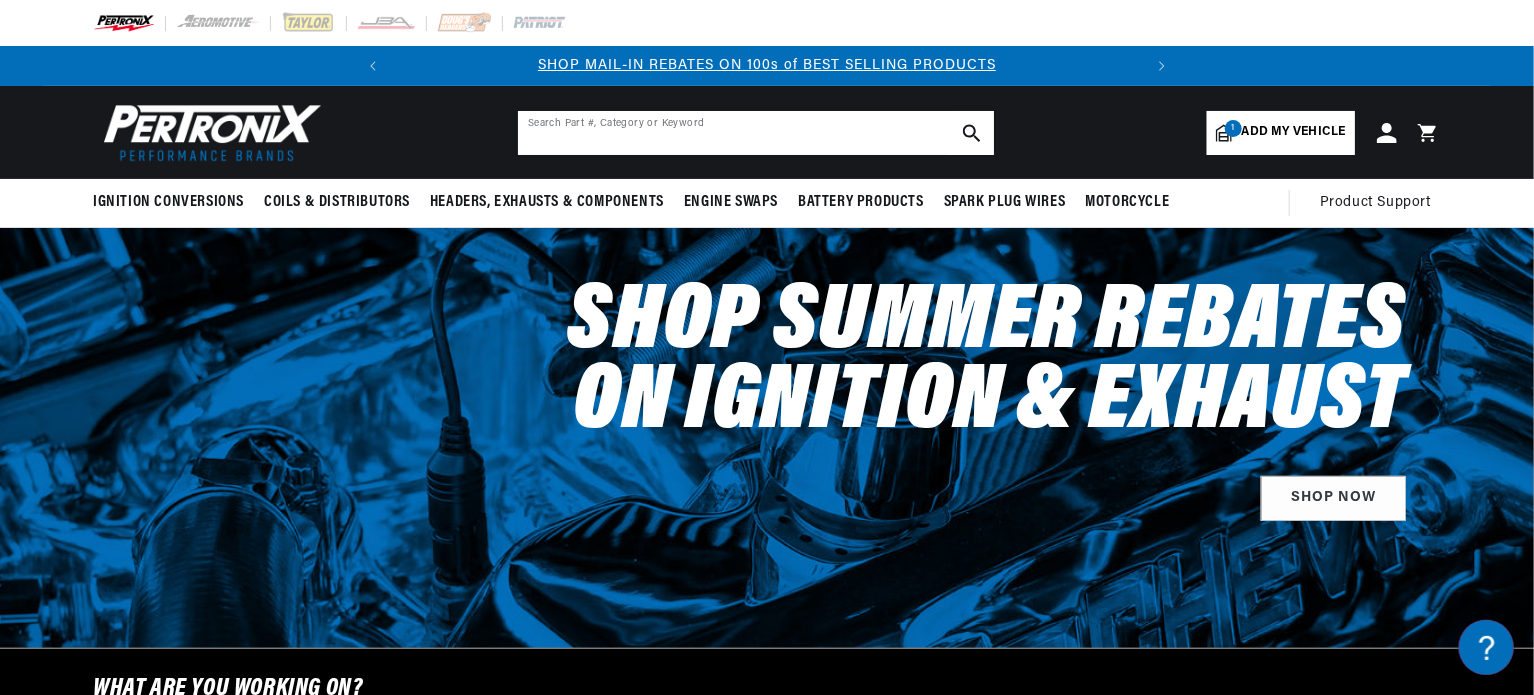 click at bounding box center [756, 133] 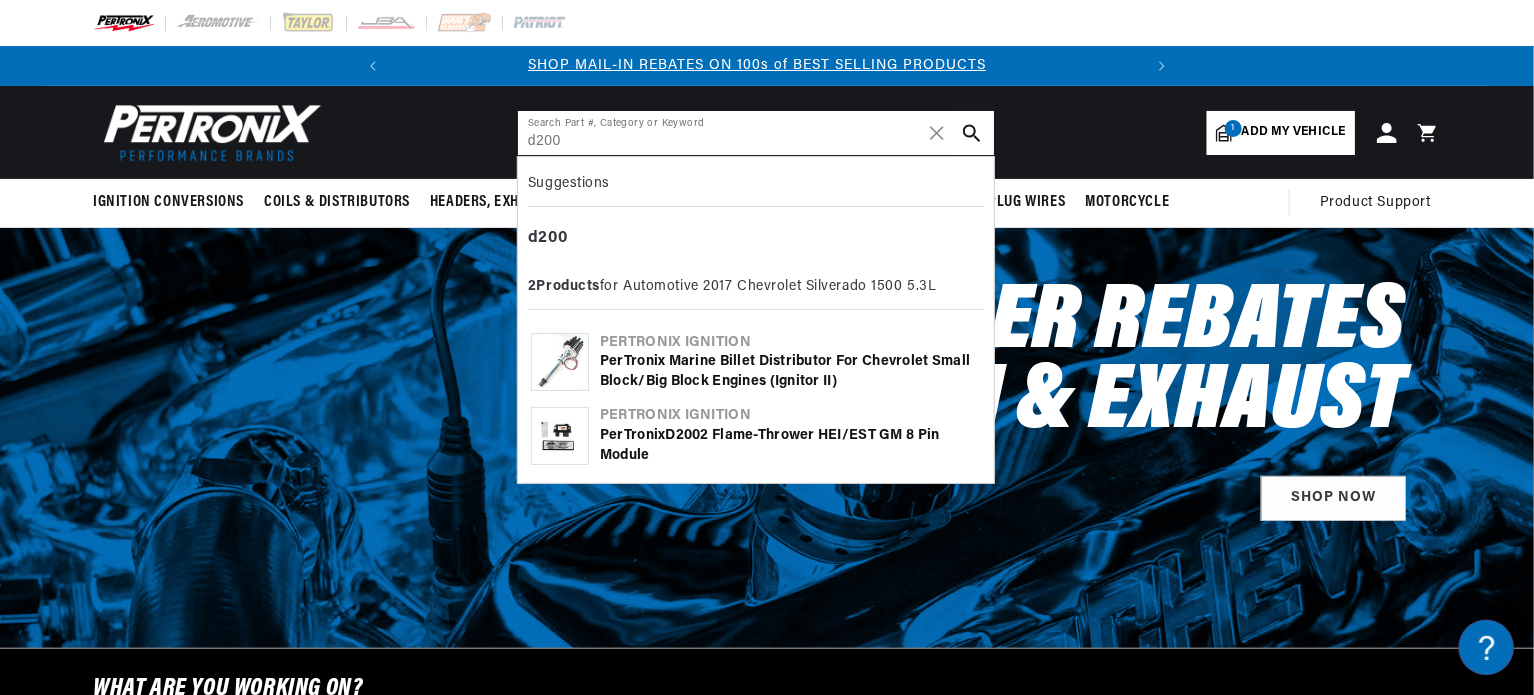 scroll, scrollTop: 0, scrollLeft: 0, axis: both 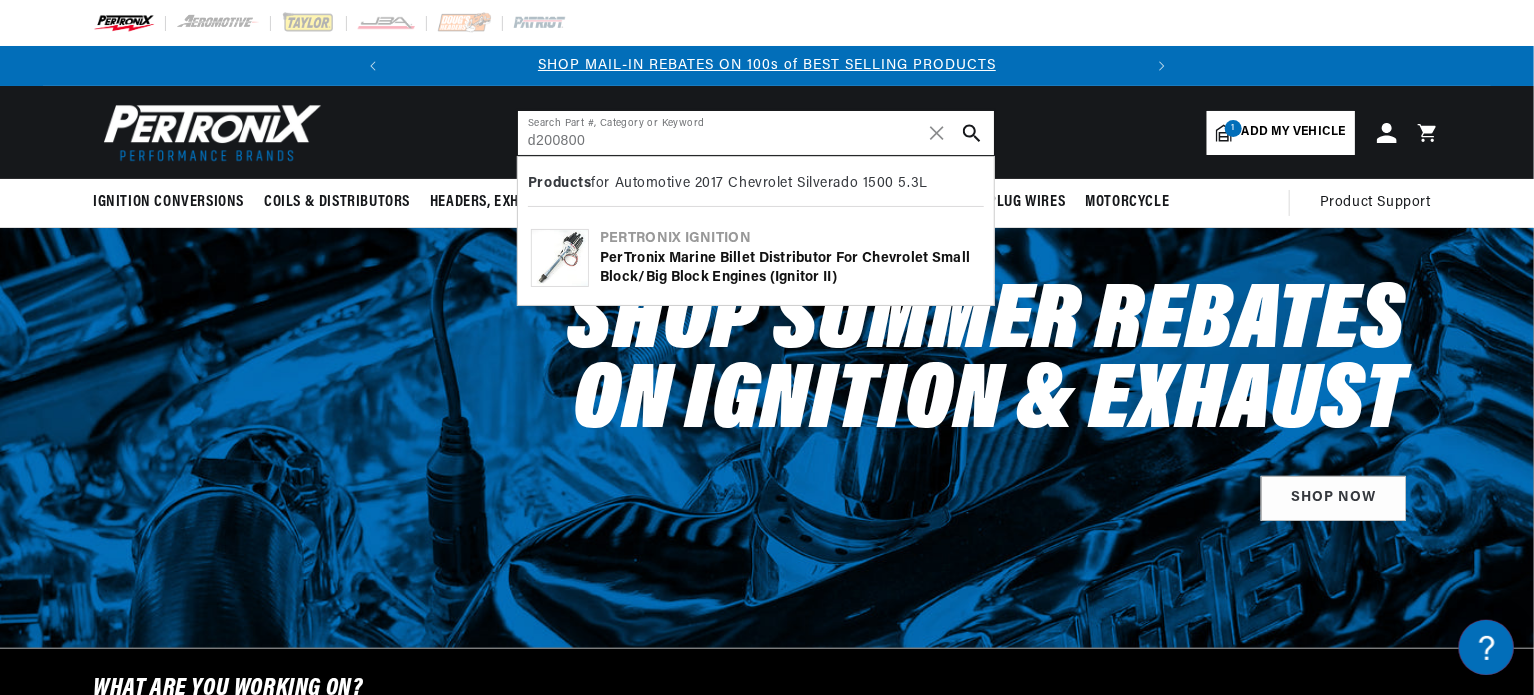 type on "d200800" 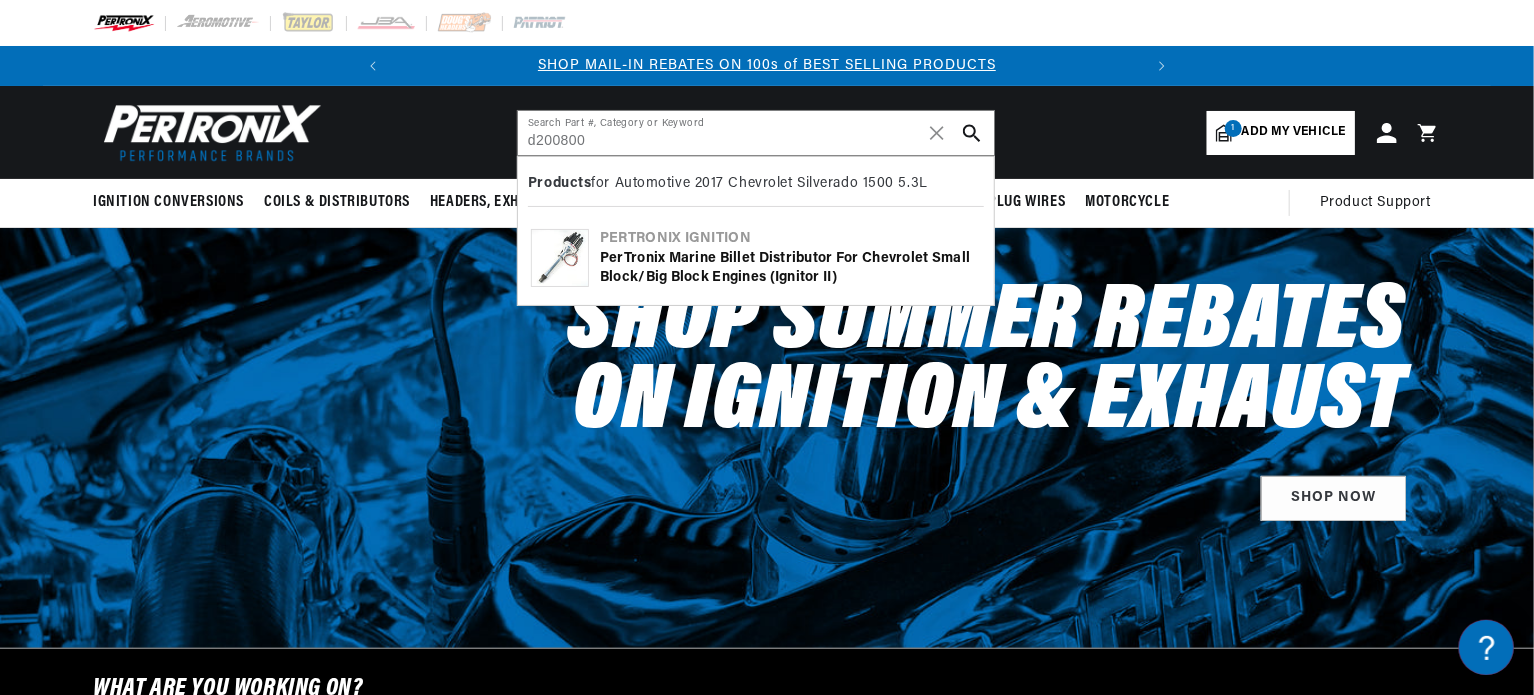 click on "PerTronix Marine Billet Distributor for Chevrolet Small Block/Big Block Engines (Ignitor II)" at bounding box center [790, 268] 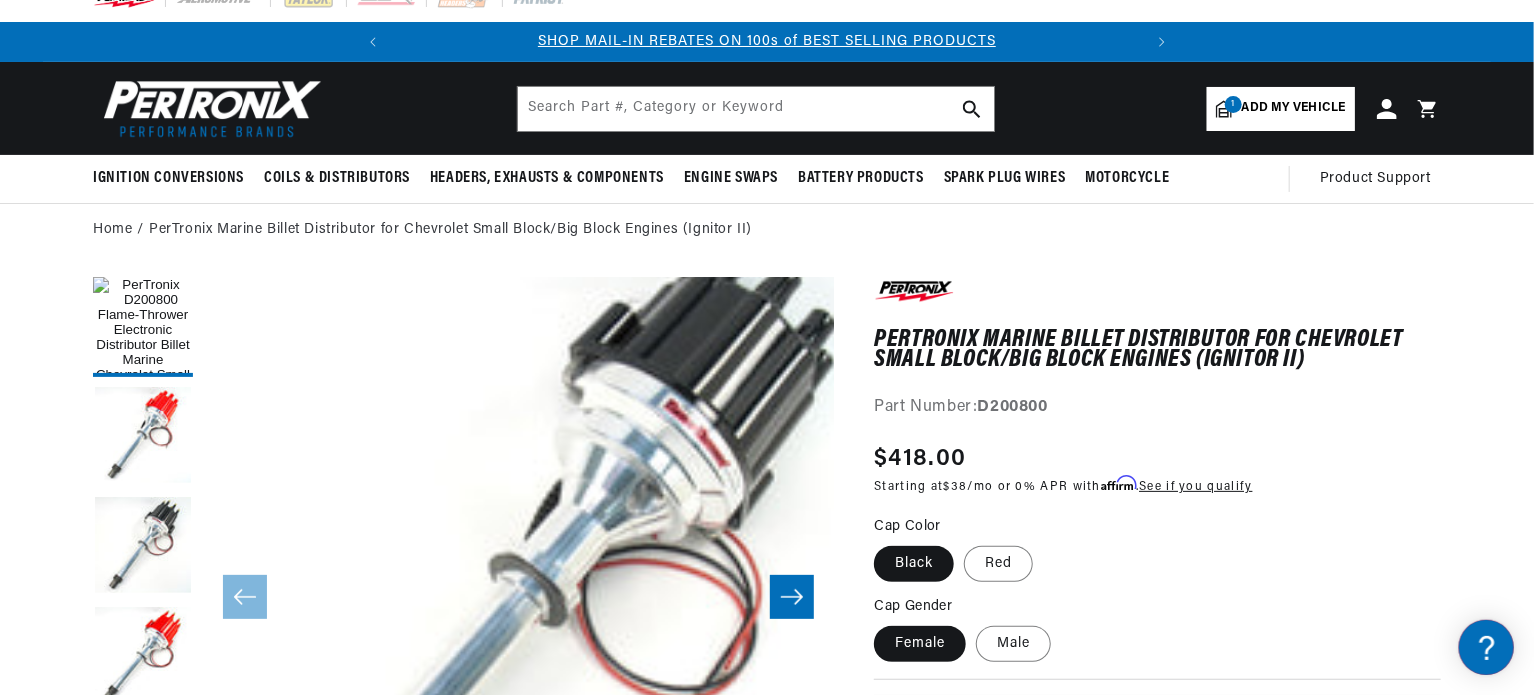 scroll, scrollTop: 200, scrollLeft: 0, axis: vertical 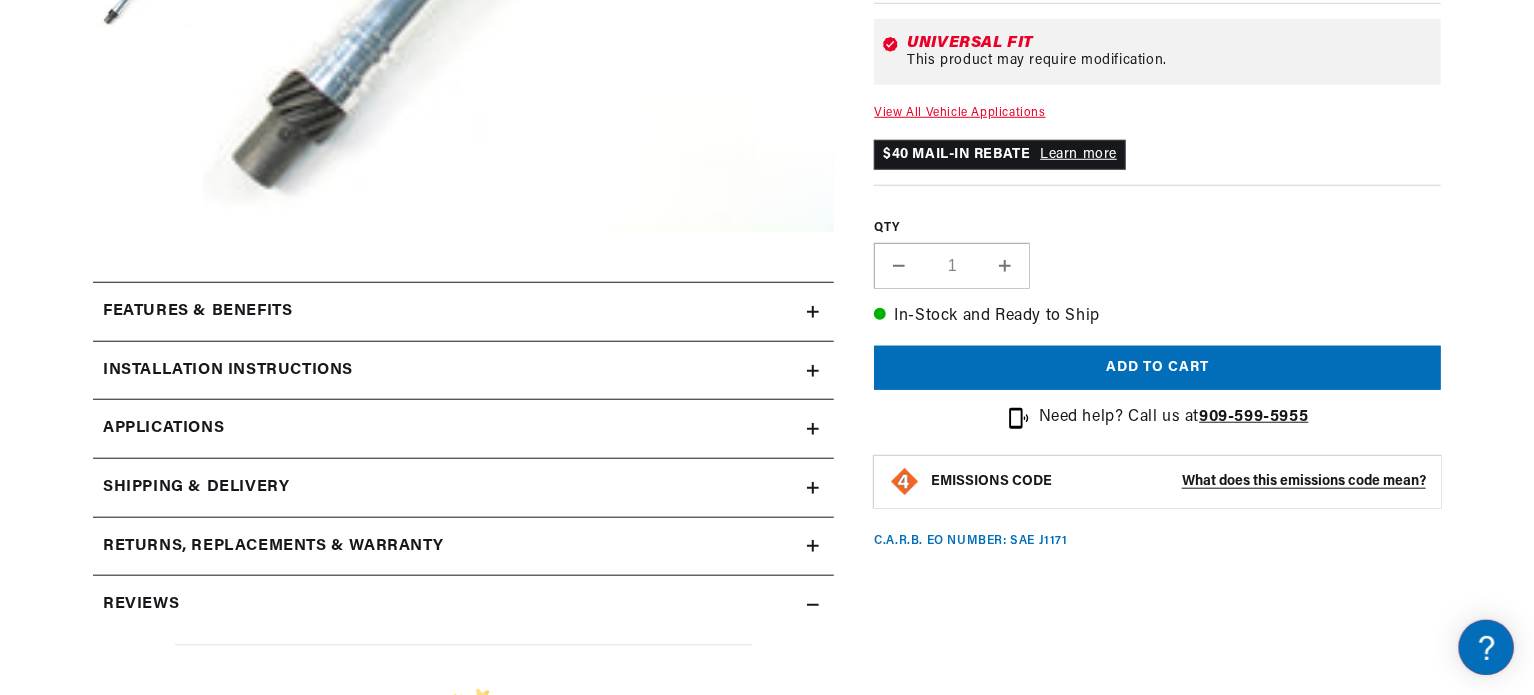 click on "Installation instructions" at bounding box center [450, 312] 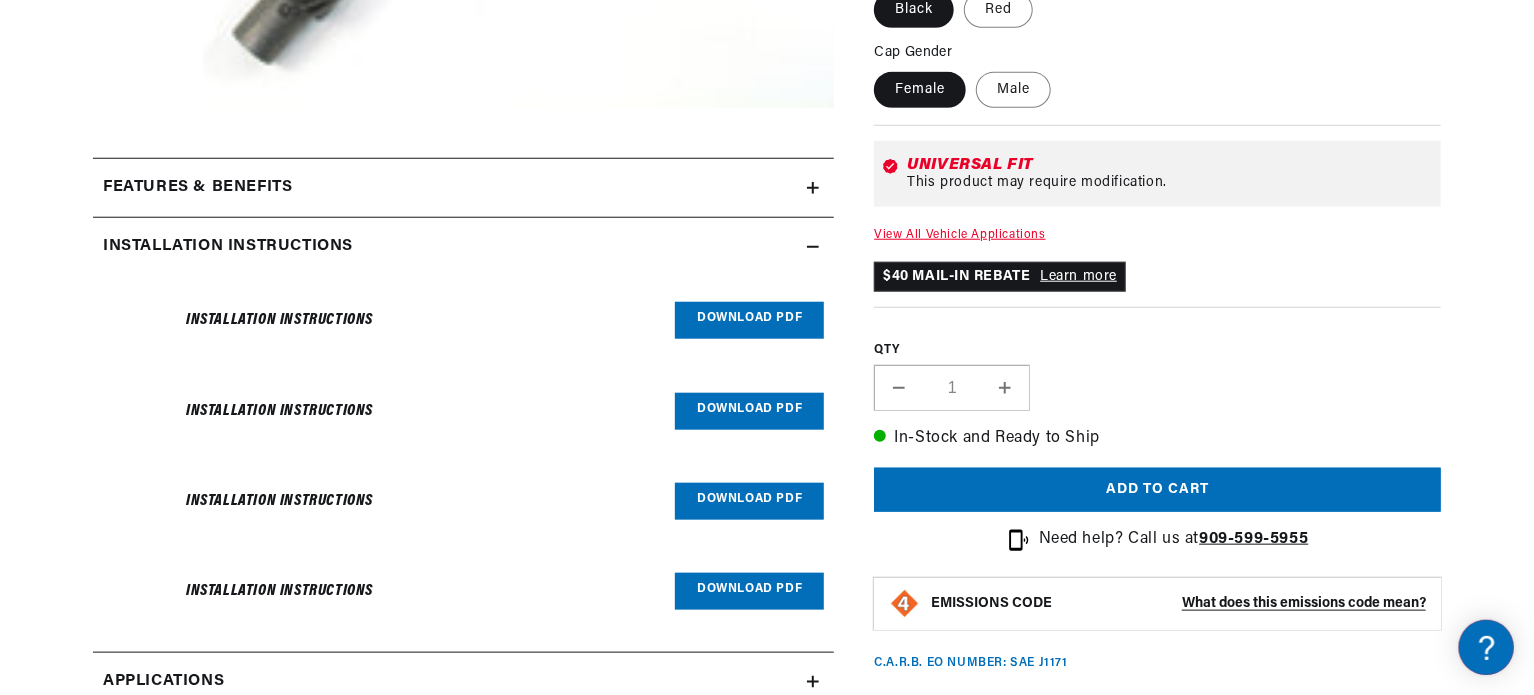 scroll, scrollTop: 1000, scrollLeft: 0, axis: vertical 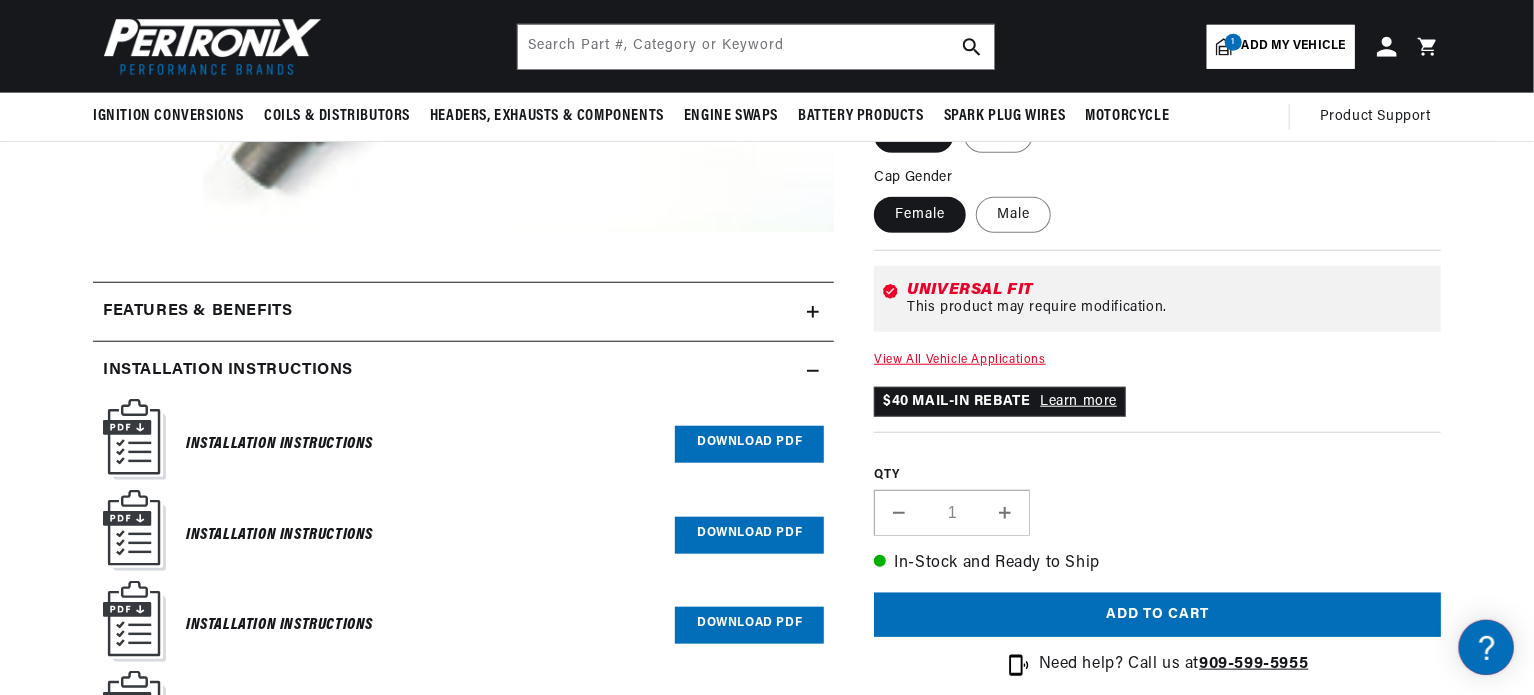 click on "Download PDF" at bounding box center [749, 444] 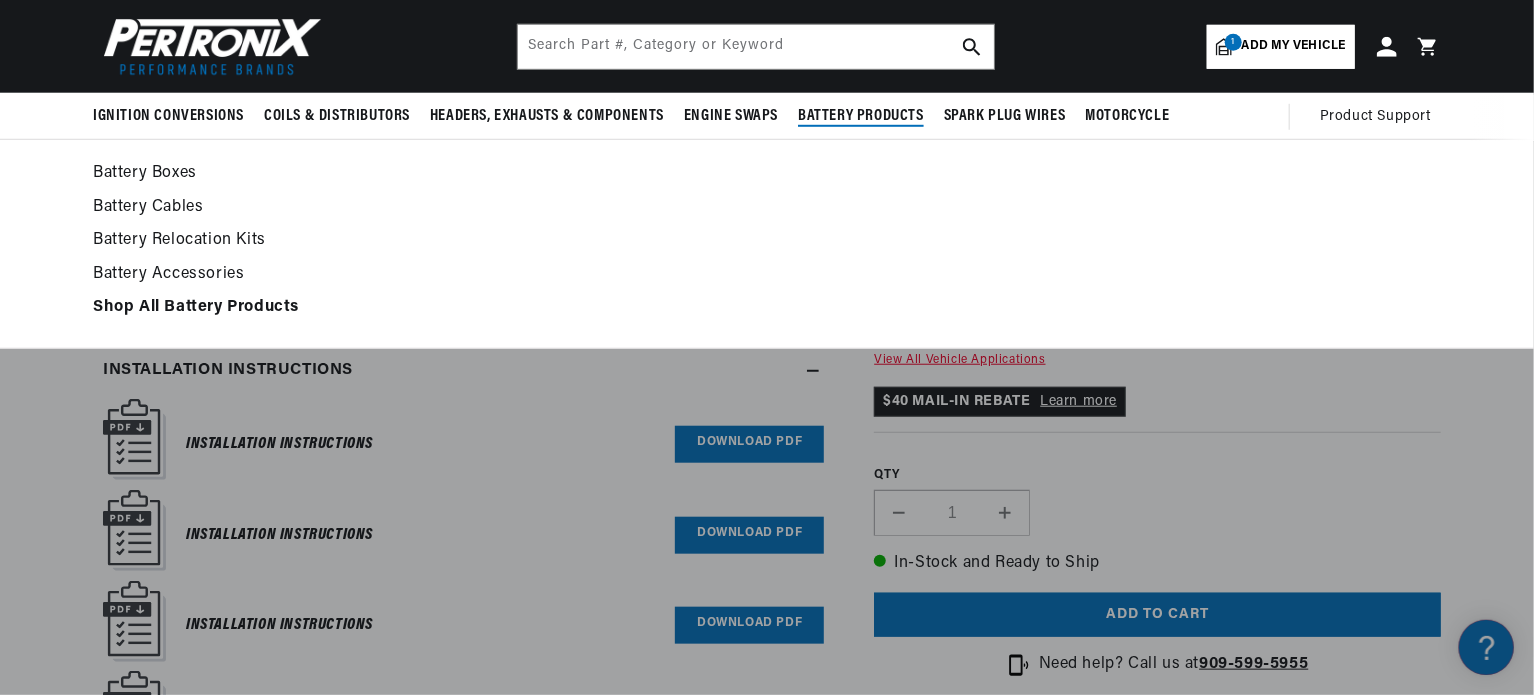 scroll, scrollTop: 0, scrollLeft: 0, axis: both 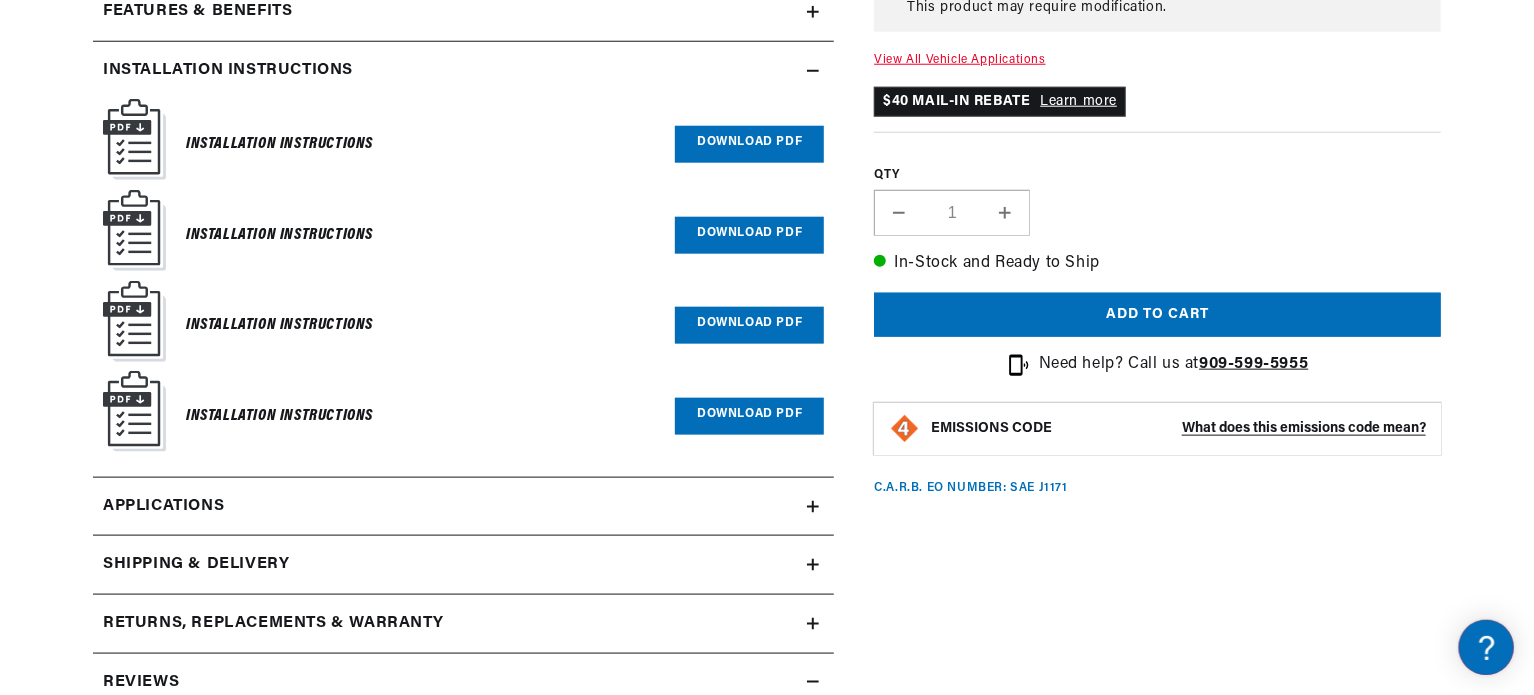 click on "Download PDF" at bounding box center [749, 325] 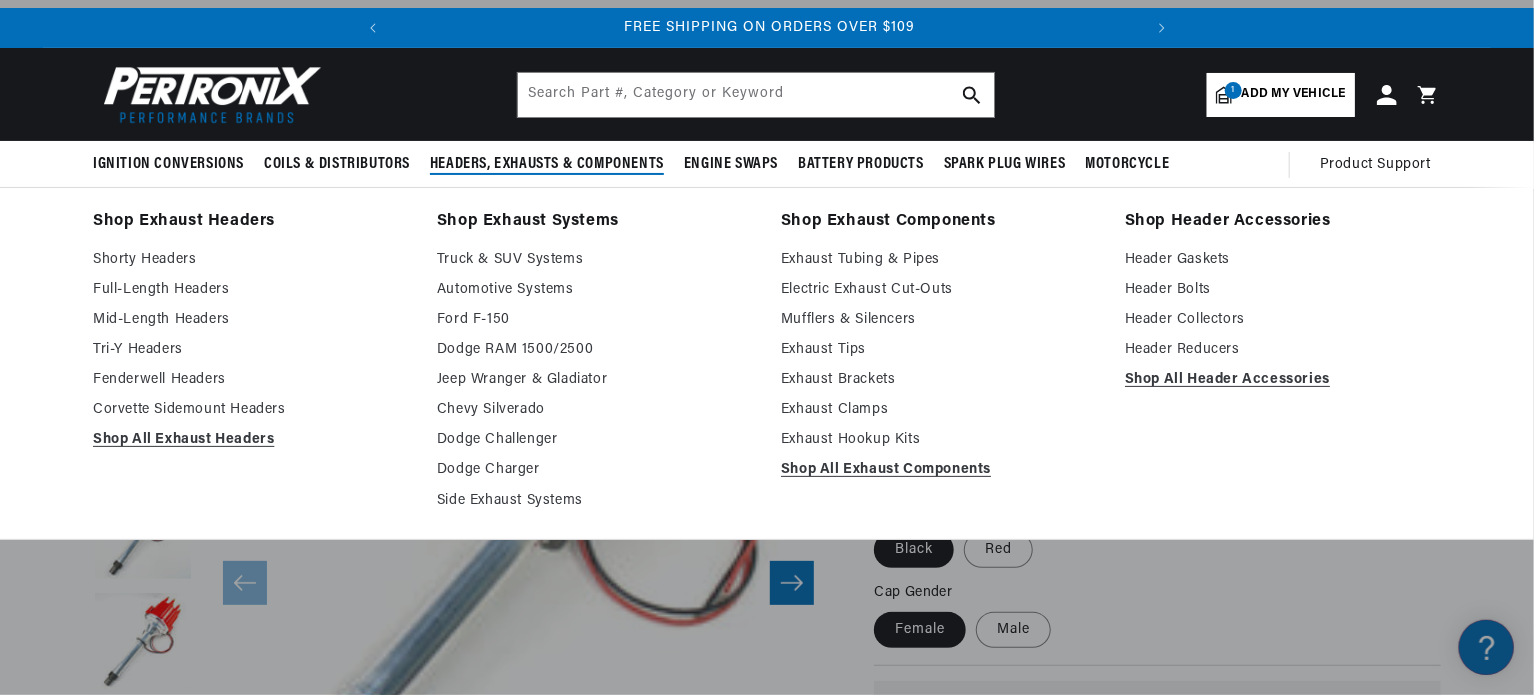 scroll, scrollTop: 0, scrollLeft: 0, axis: both 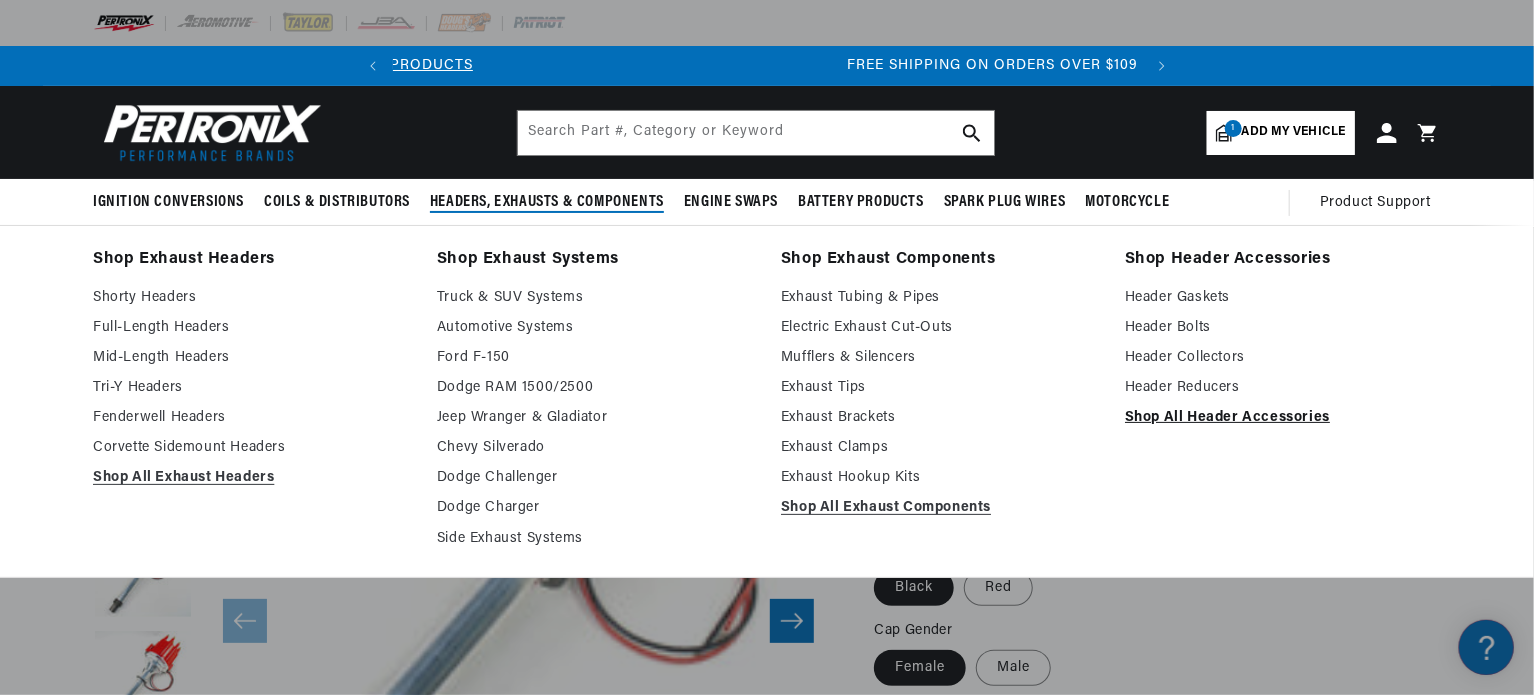 click on "Shop All Header Accessories" at bounding box center [1283, 418] 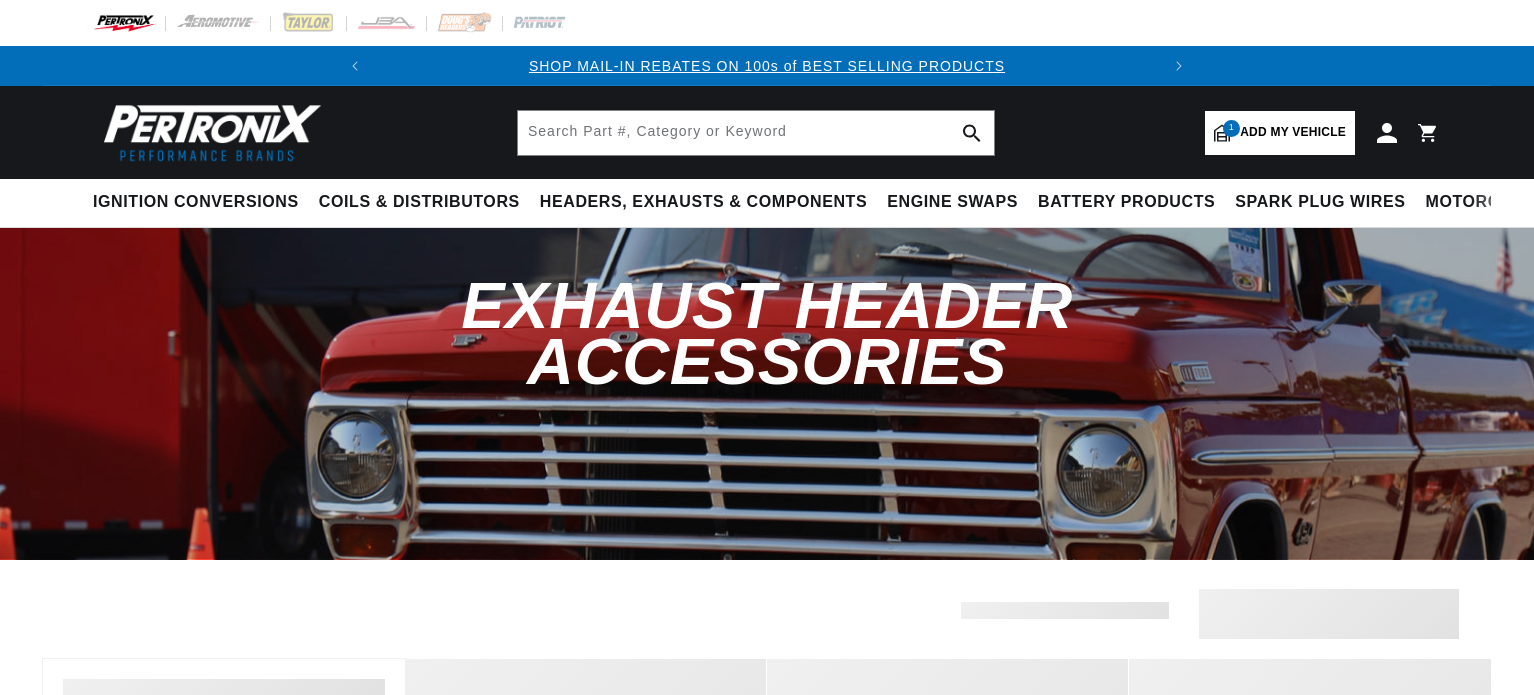 scroll, scrollTop: 0, scrollLeft: 0, axis: both 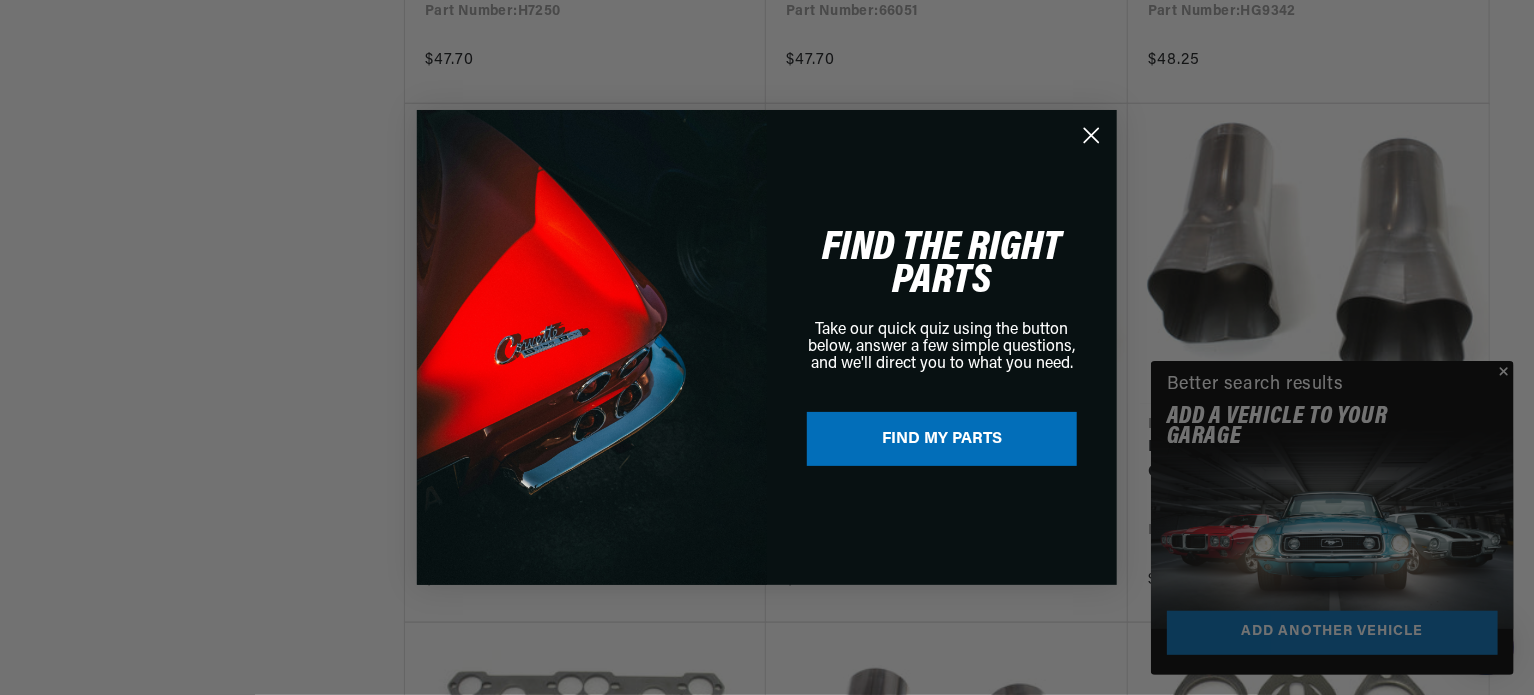 click on "Close dialog FIND THE RIGHT PARTS Take our quick quiz using the button below, answer a few simple questions, and we'll direct you to what you need. FIND MY PARTS Submit" at bounding box center [767, 347] 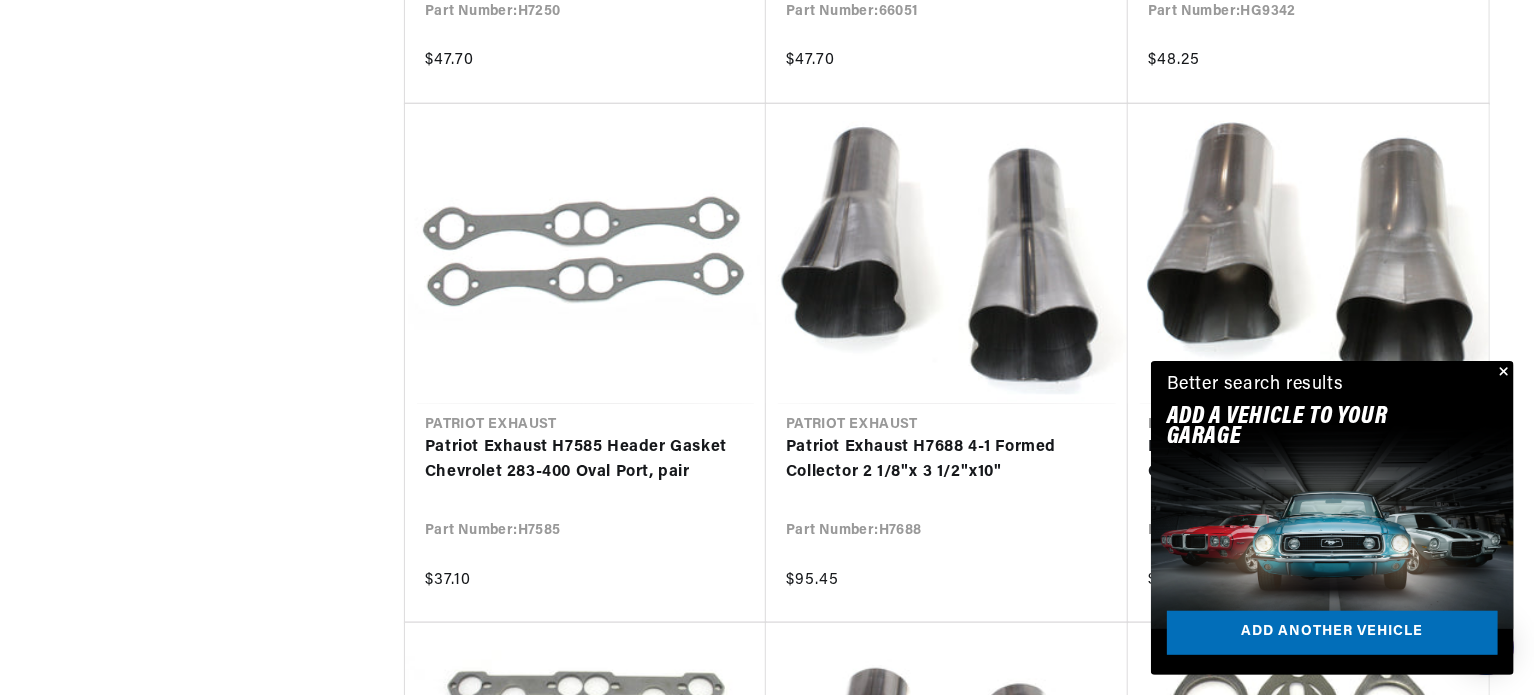 scroll, scrollTop: 8396, scrollLeft: 0, axis: vertical 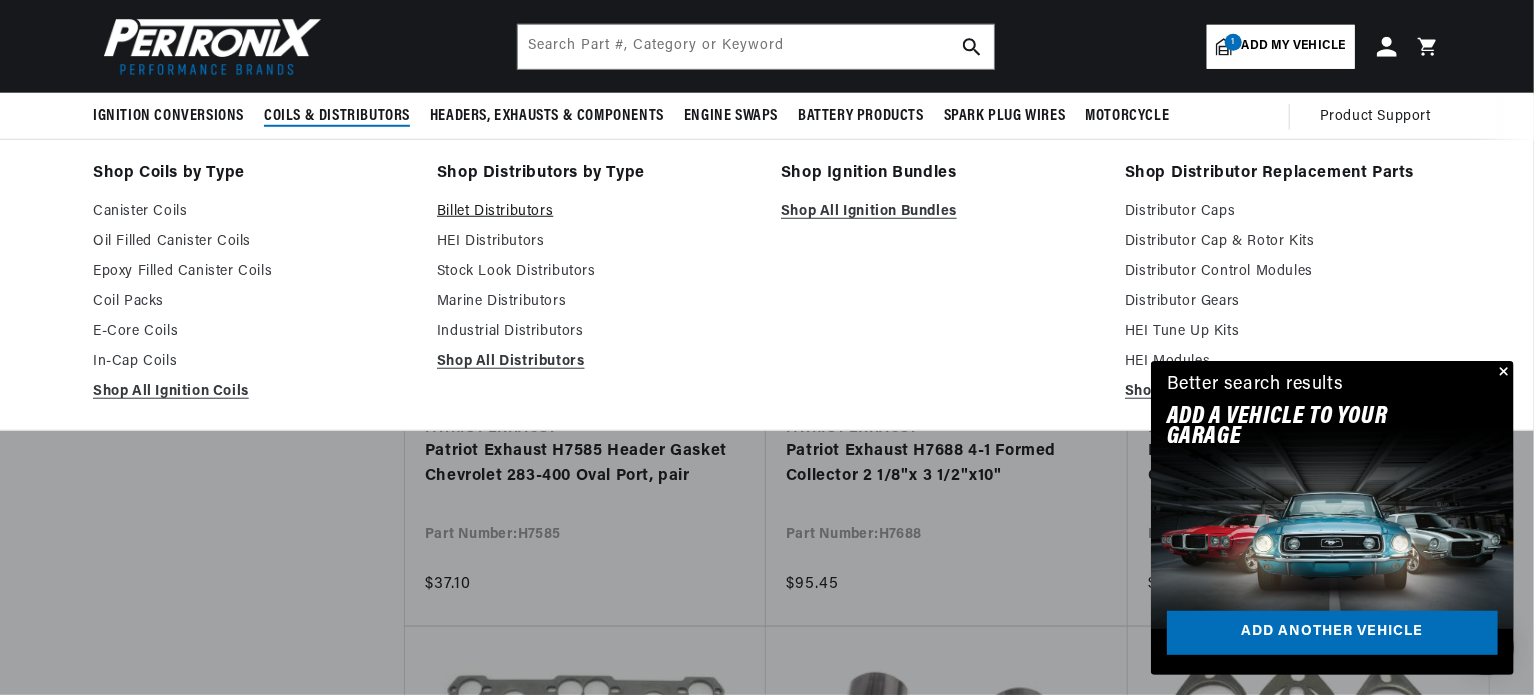 click on "Billet Distributors" at bounding box center [595, 212] 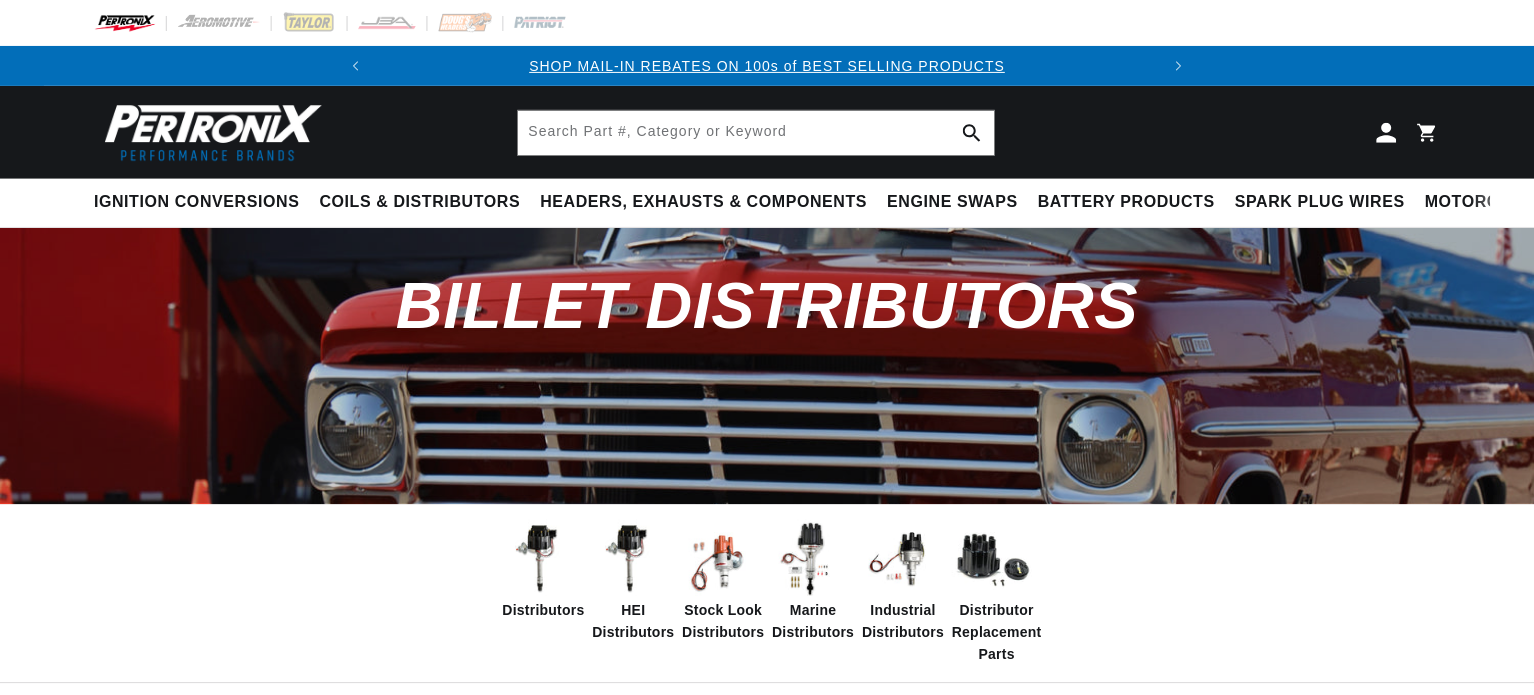 scroll, scrollTop: 0, scrollLeft: 0, axis: both 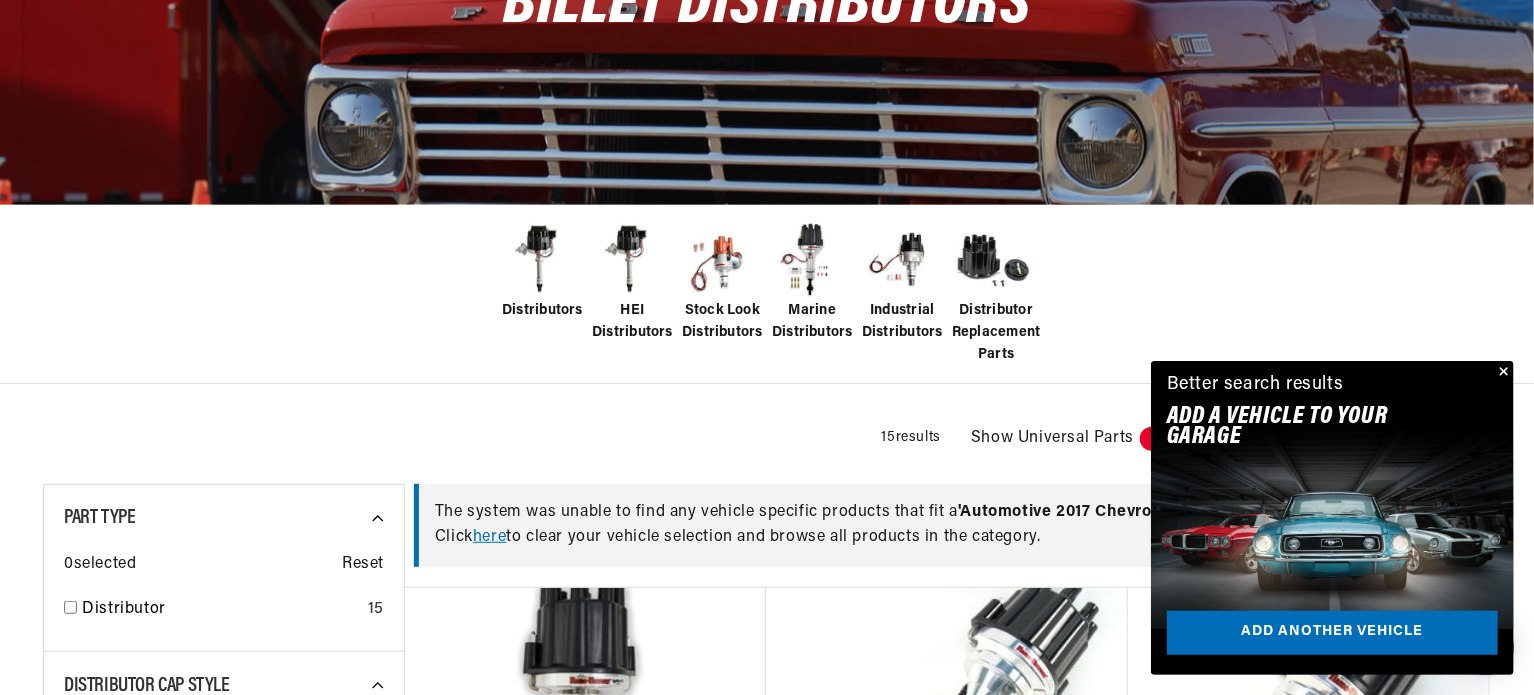 click on "Marine Distributors" at bounding box center (812, 322) 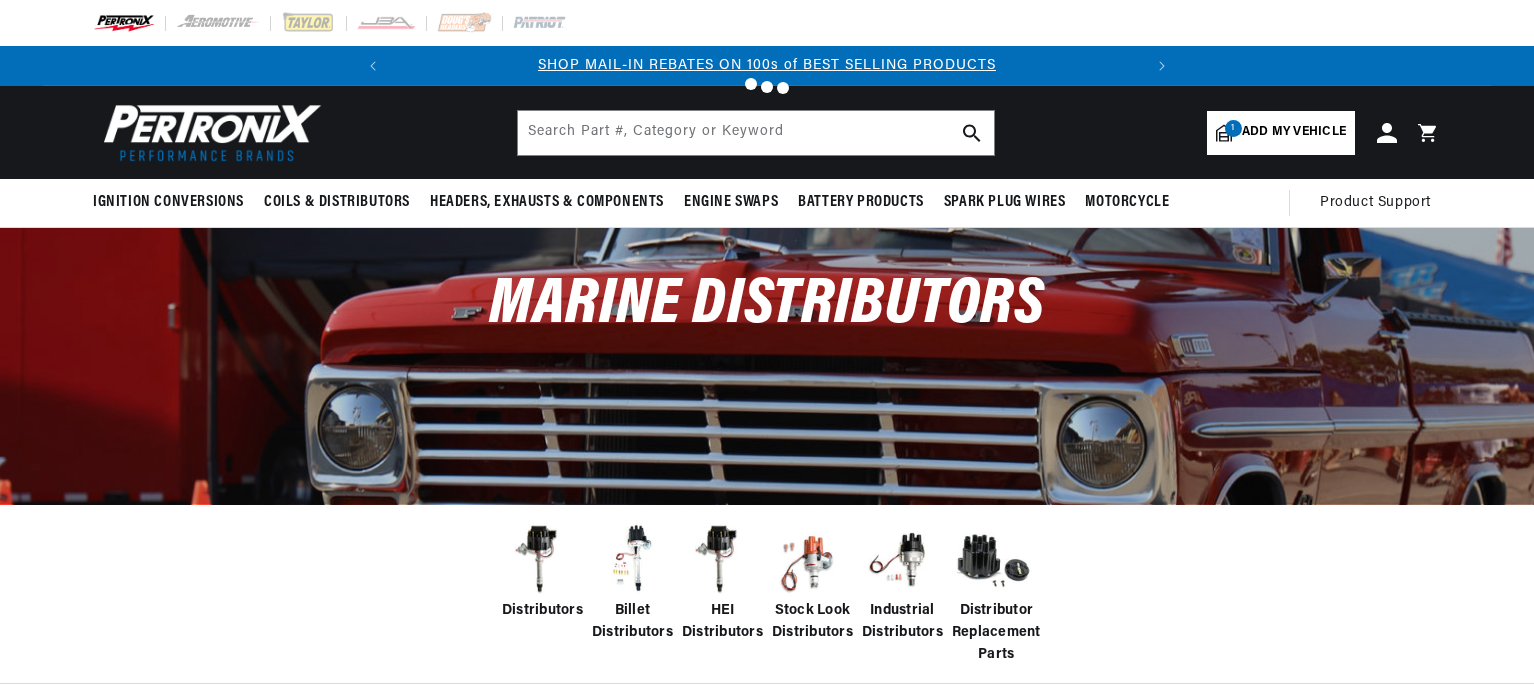 scroll, scrollTop: 0, scrollLeft: 0, axis: both 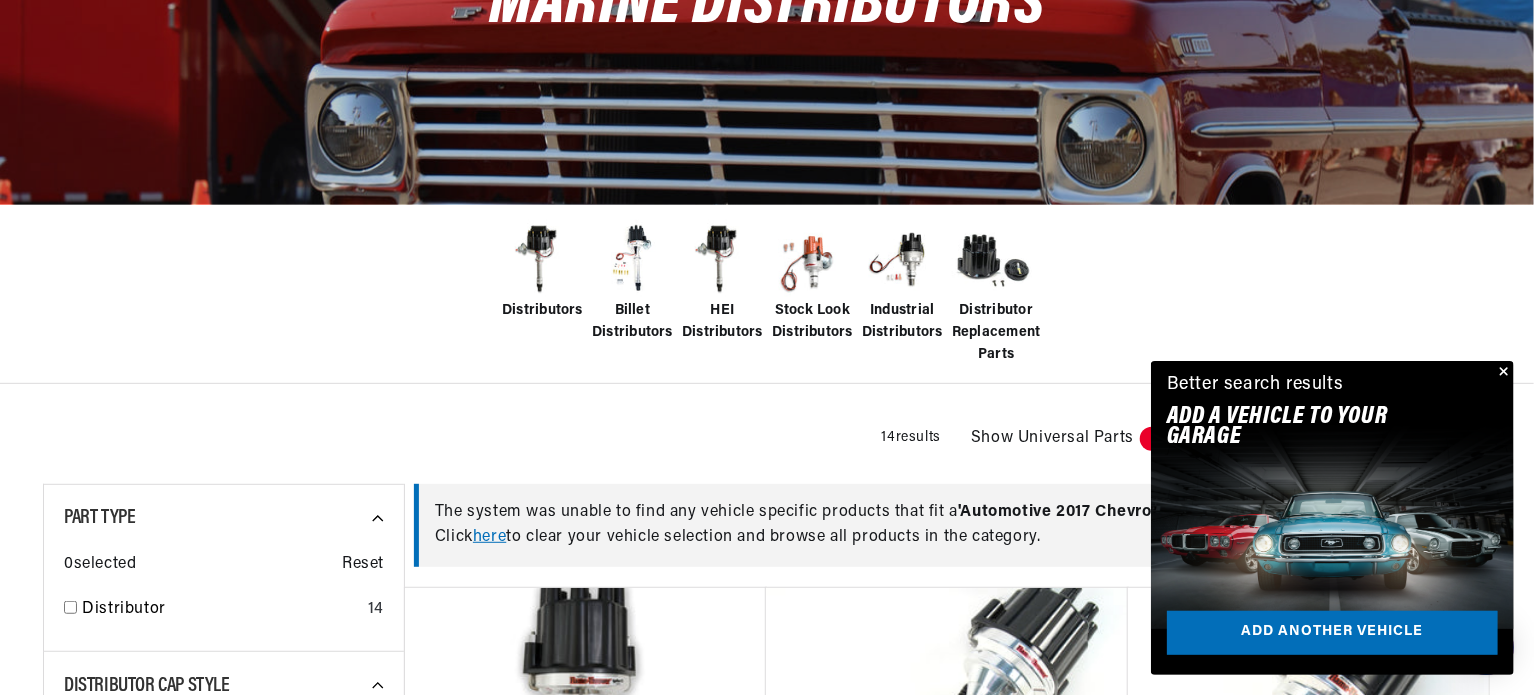 click on "Distributor Replacement Parts" at bounding box center [996, 333] 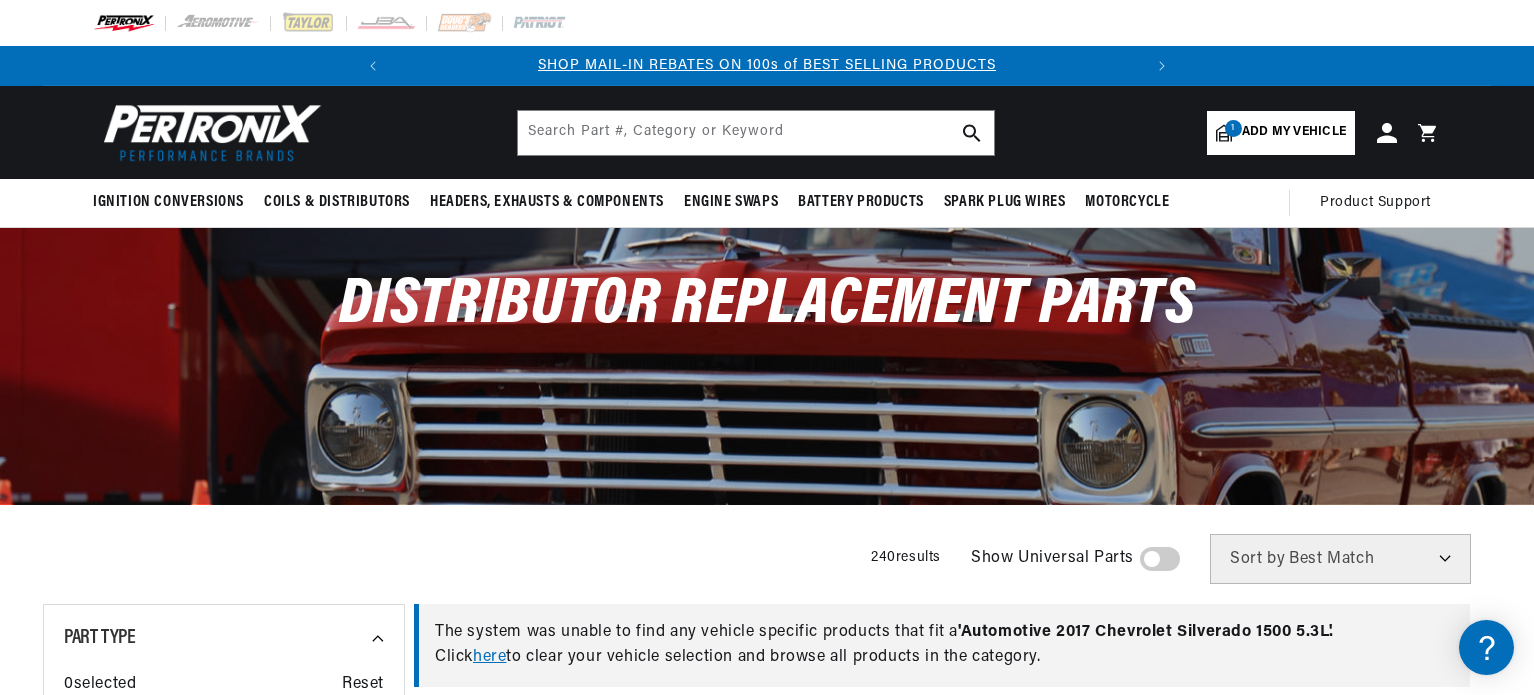 scroll, scrollTop: 0, scrollLeft: 0, axis: both 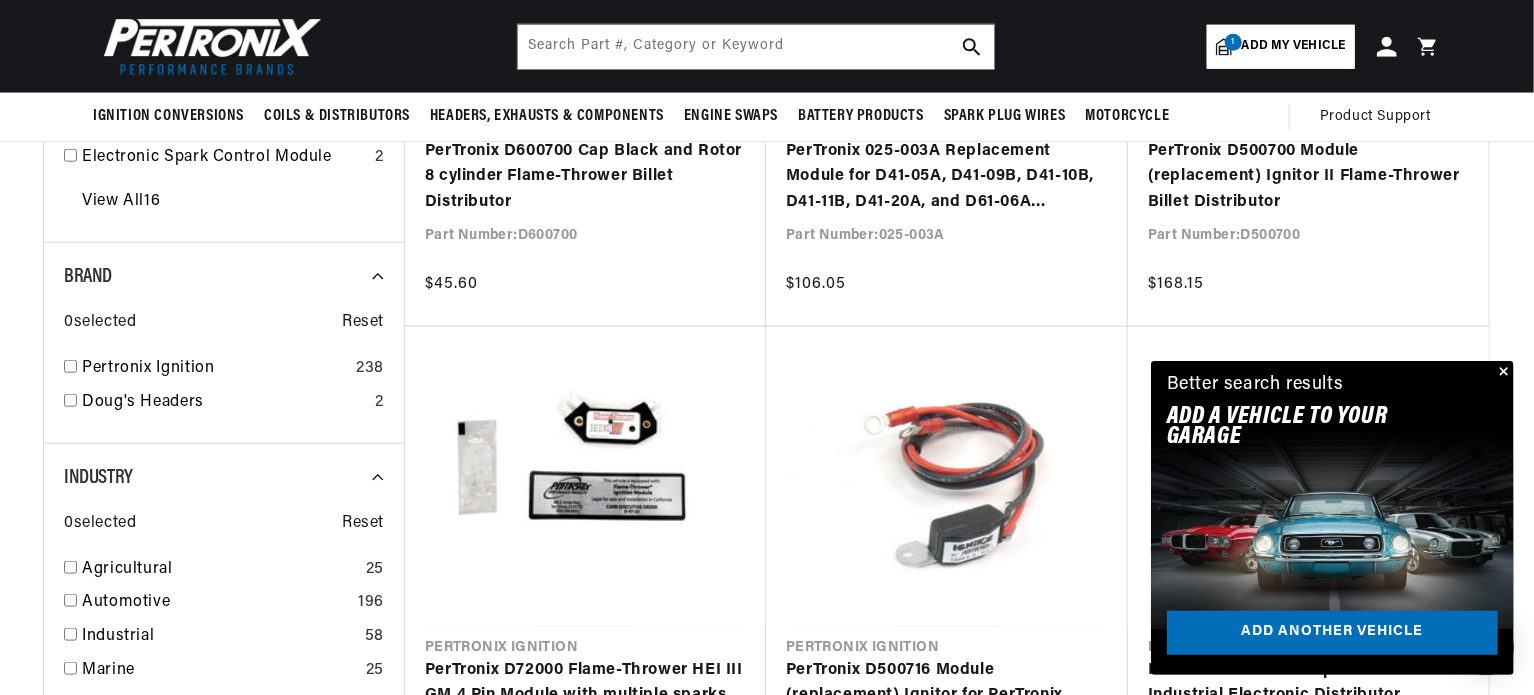 click at bounding box center [1502, 373] 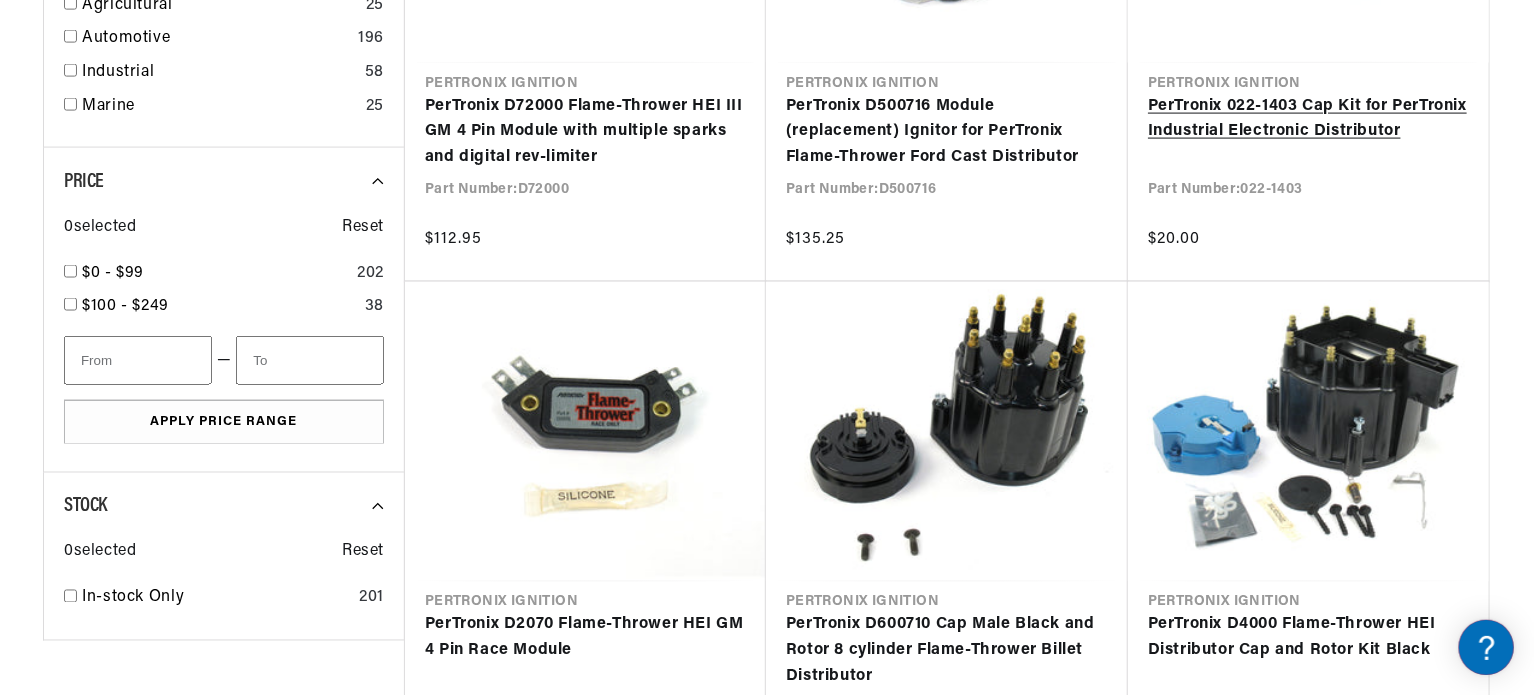scroll, scrollTop: 1500, scrollLeft: 0, axis: vertical 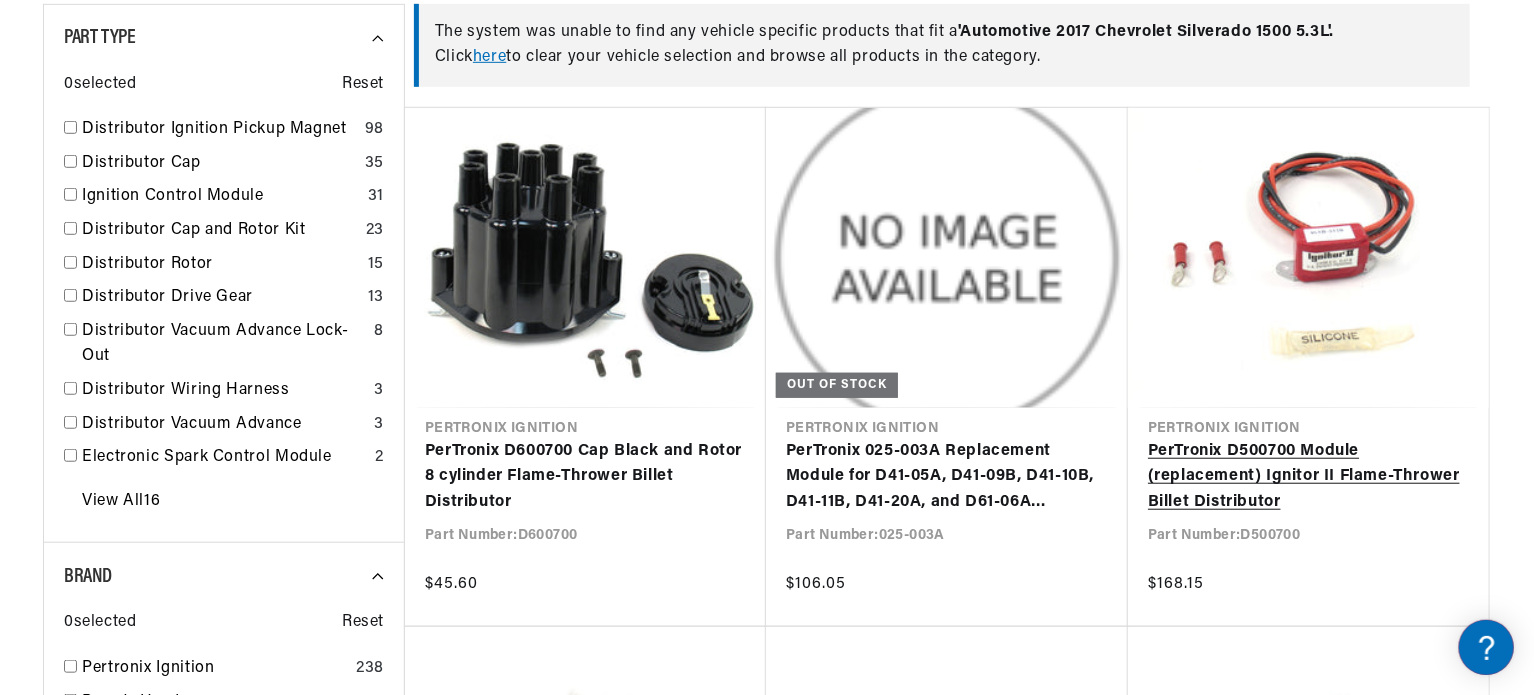 click on "PerTronix D500700 Module (replacement) Ignitor II Flame-Thrower Billet Distributor" at bounding box center (1308, 477) 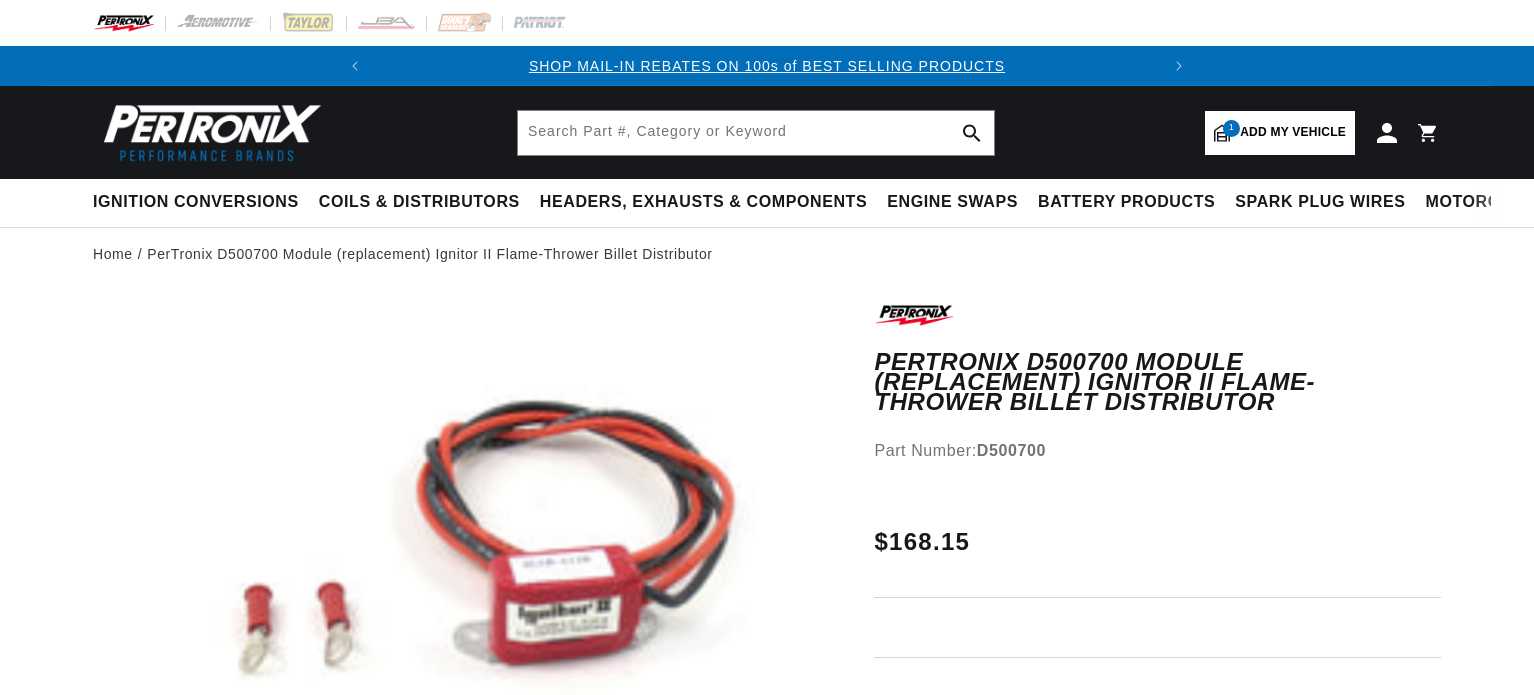 scroll, scrollTop: 0, scrollLeft: 0, axis: both 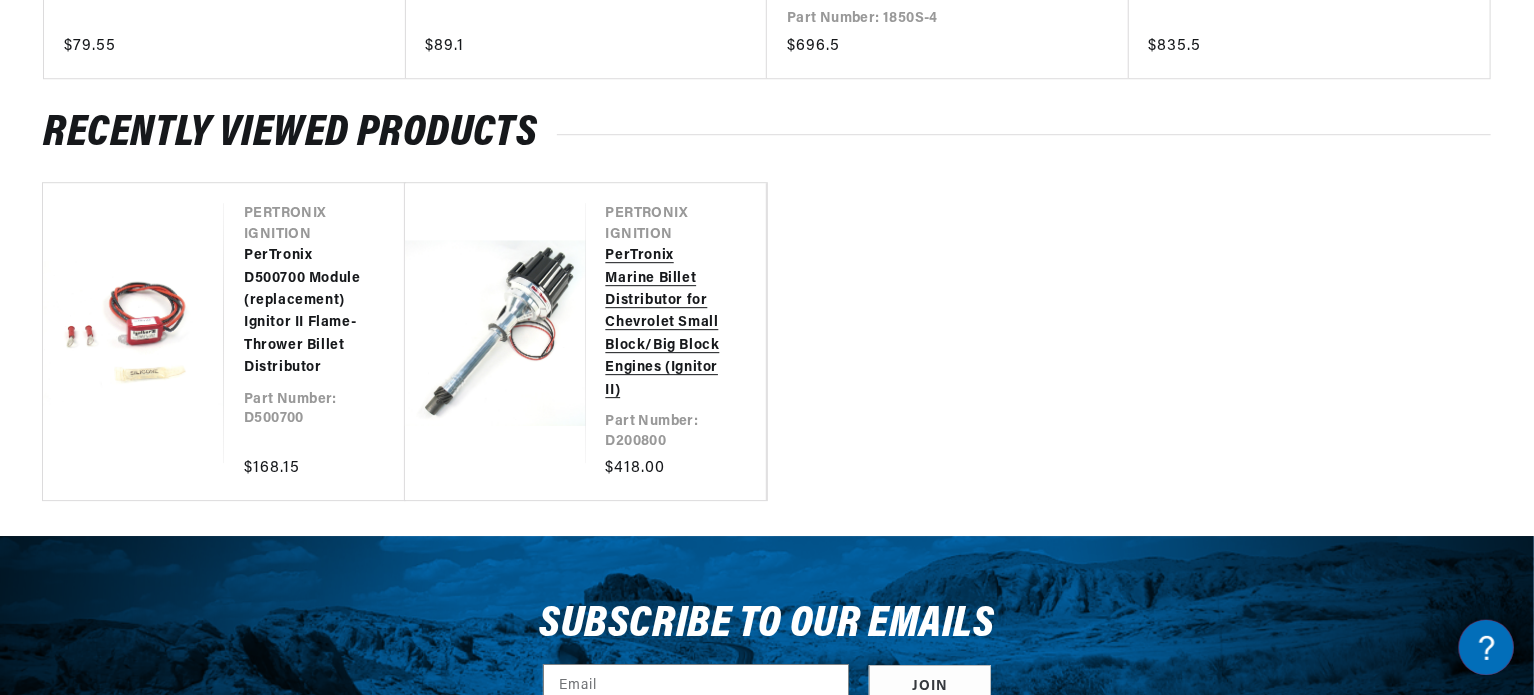 click on "PerTronix Marine Billet Distributor for Chevrolet Small Block/Big Block Engines (Ignitor II)" at bounding box center [666, 323] 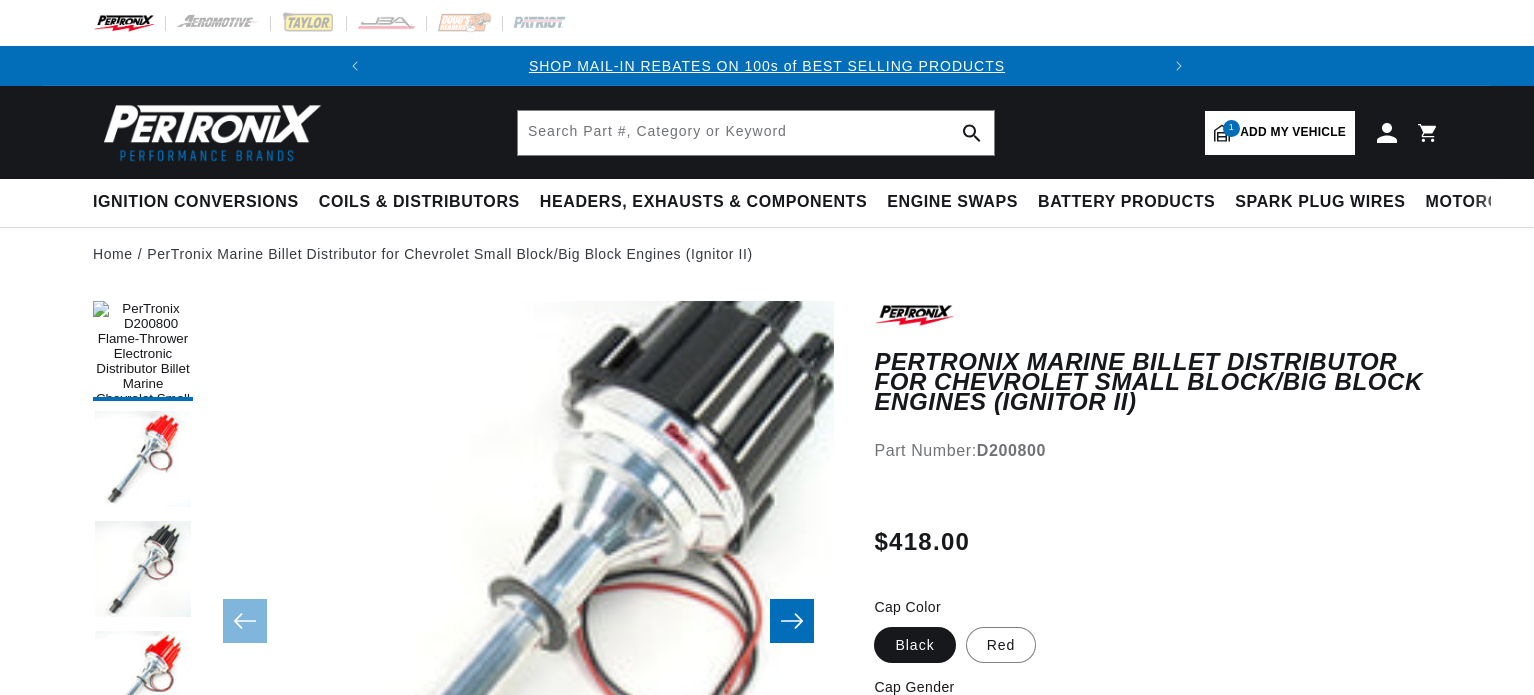scroll, scrollTop: 0, scrollLeft: 0, axis: both 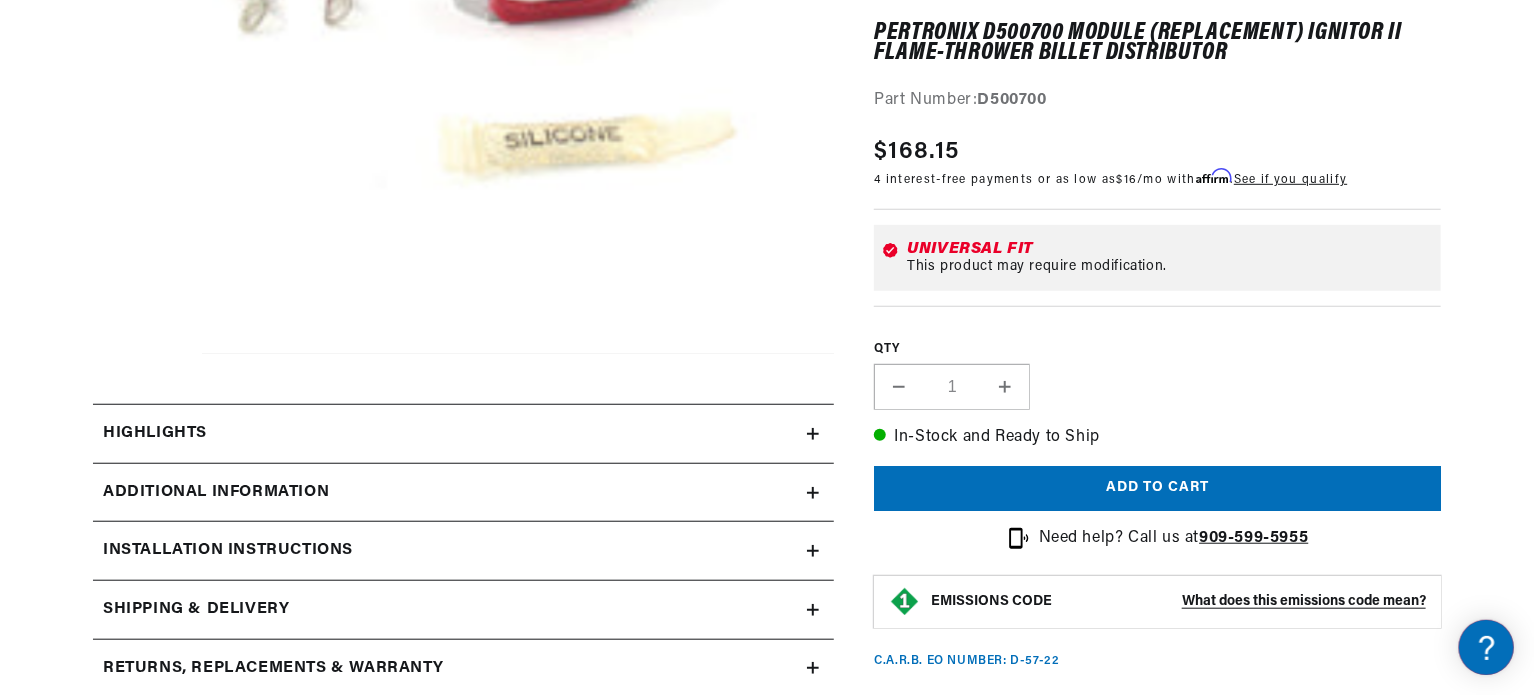click on "Highlights" at bounding box center [155, 434] 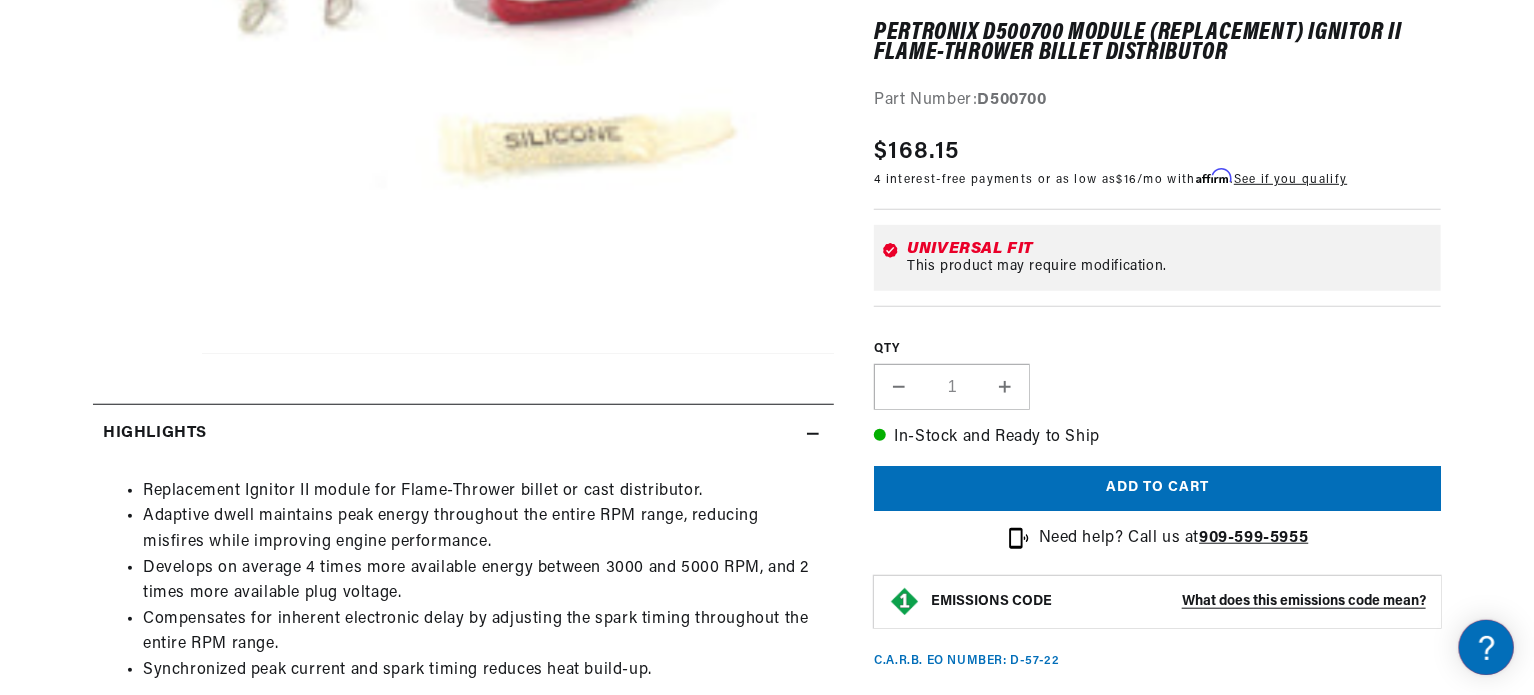 scroll, scrollTop: 0, scrollLeft: 0, axis: both 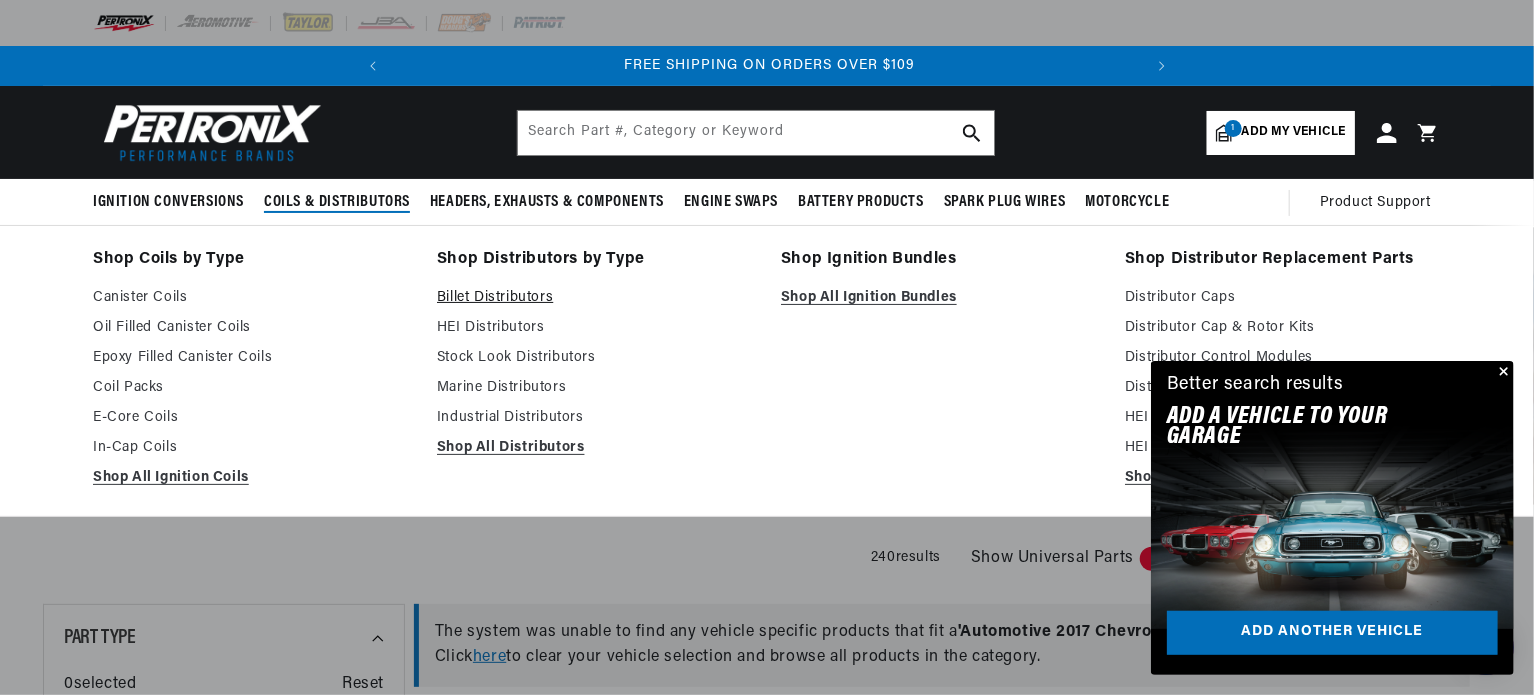 click on "Billet Distributors" at bounding box center (595, 298) 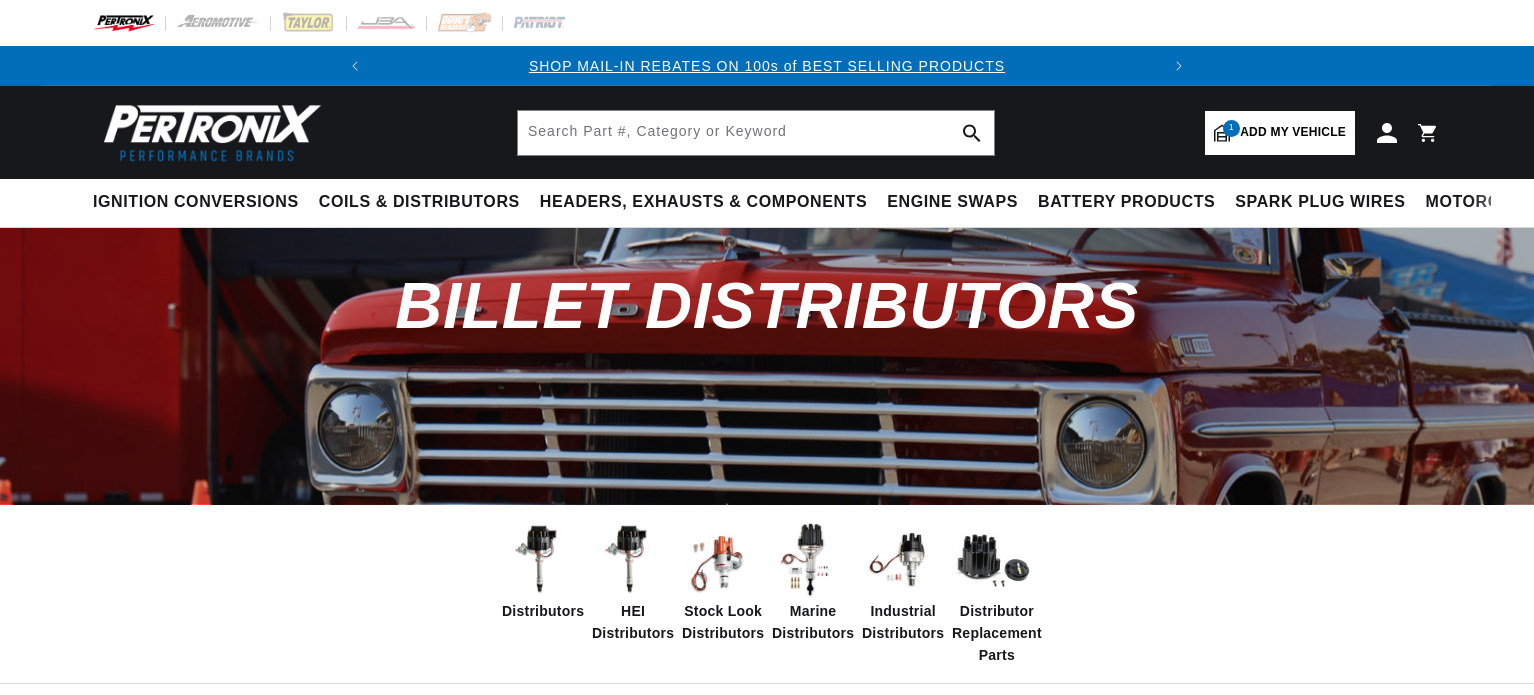 scroll, scrollTop: 0, scrollLeft: 0, axis: both 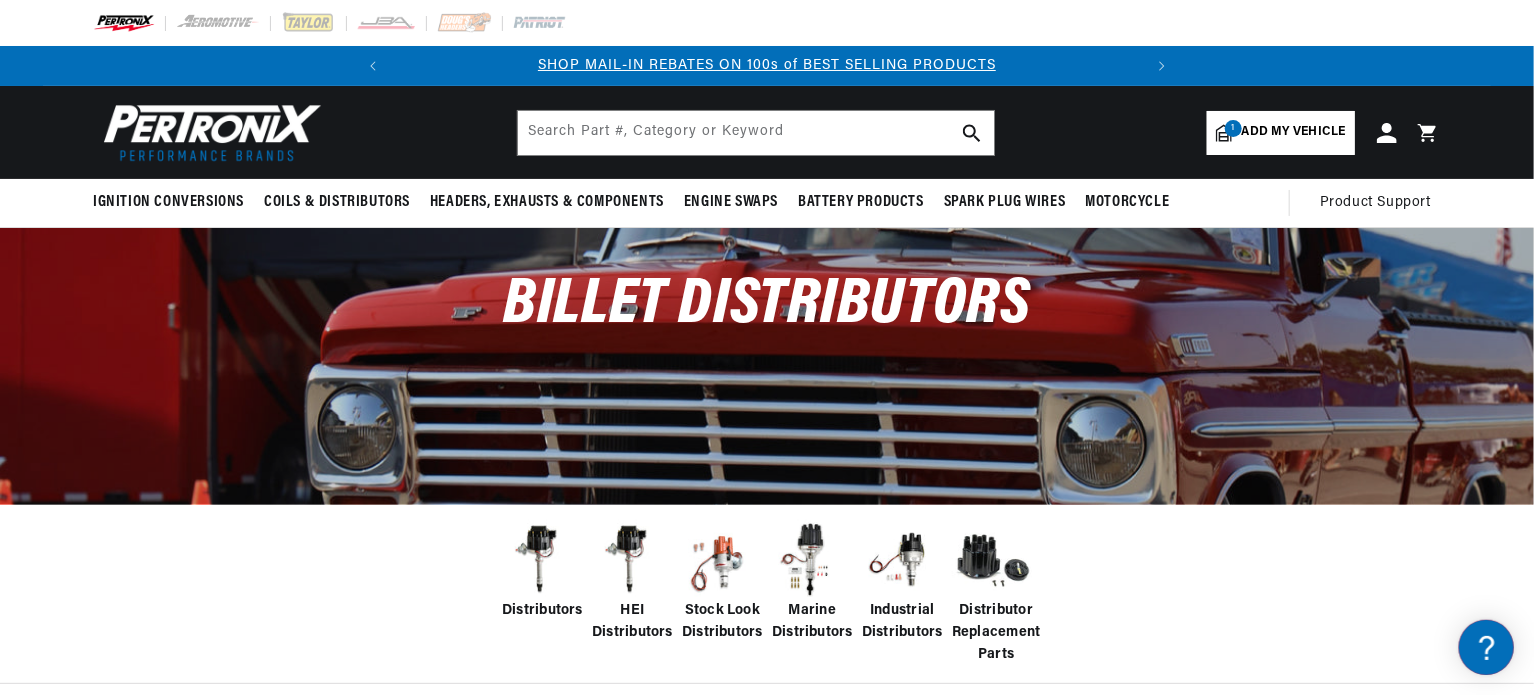 click on "Marine Distributors" at bounding box center (812, 622) 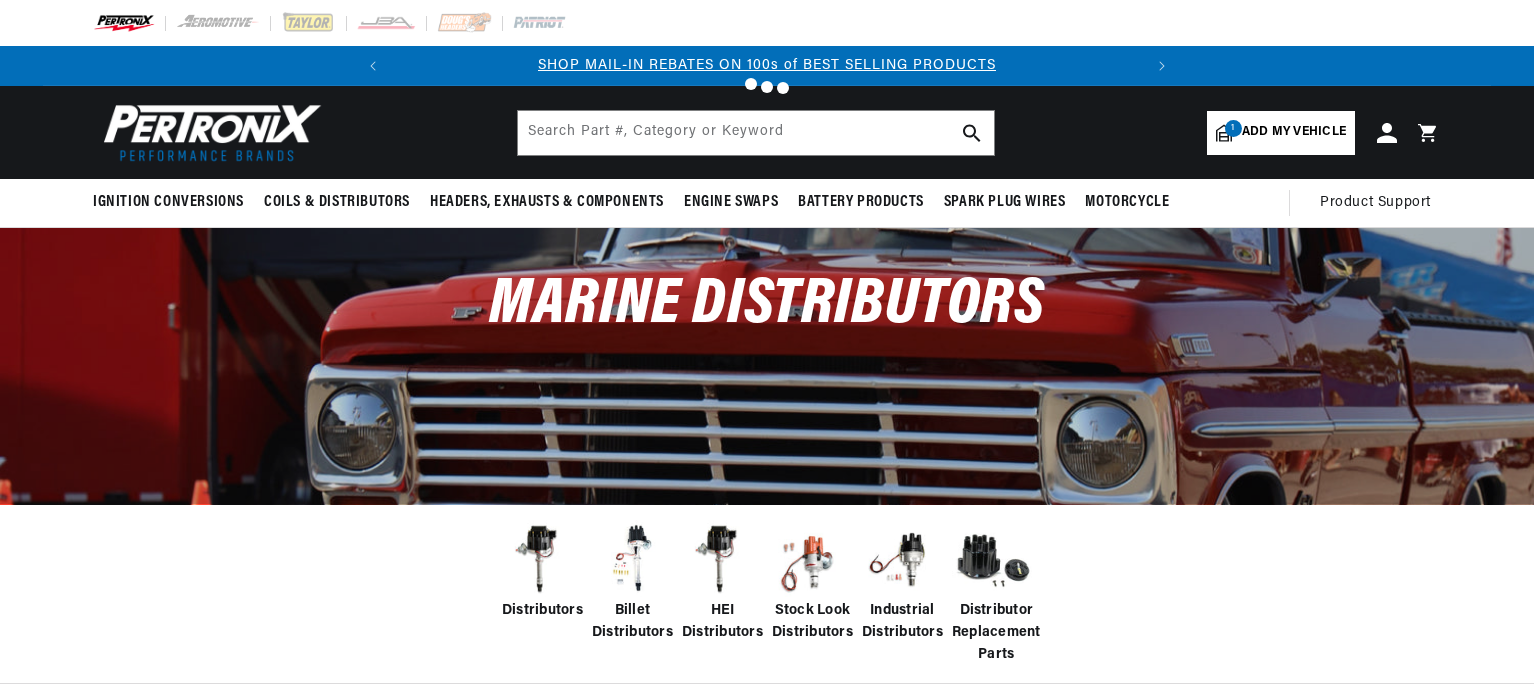 scroll, scrollTop: 0, scrollLeft: 0, axis: both 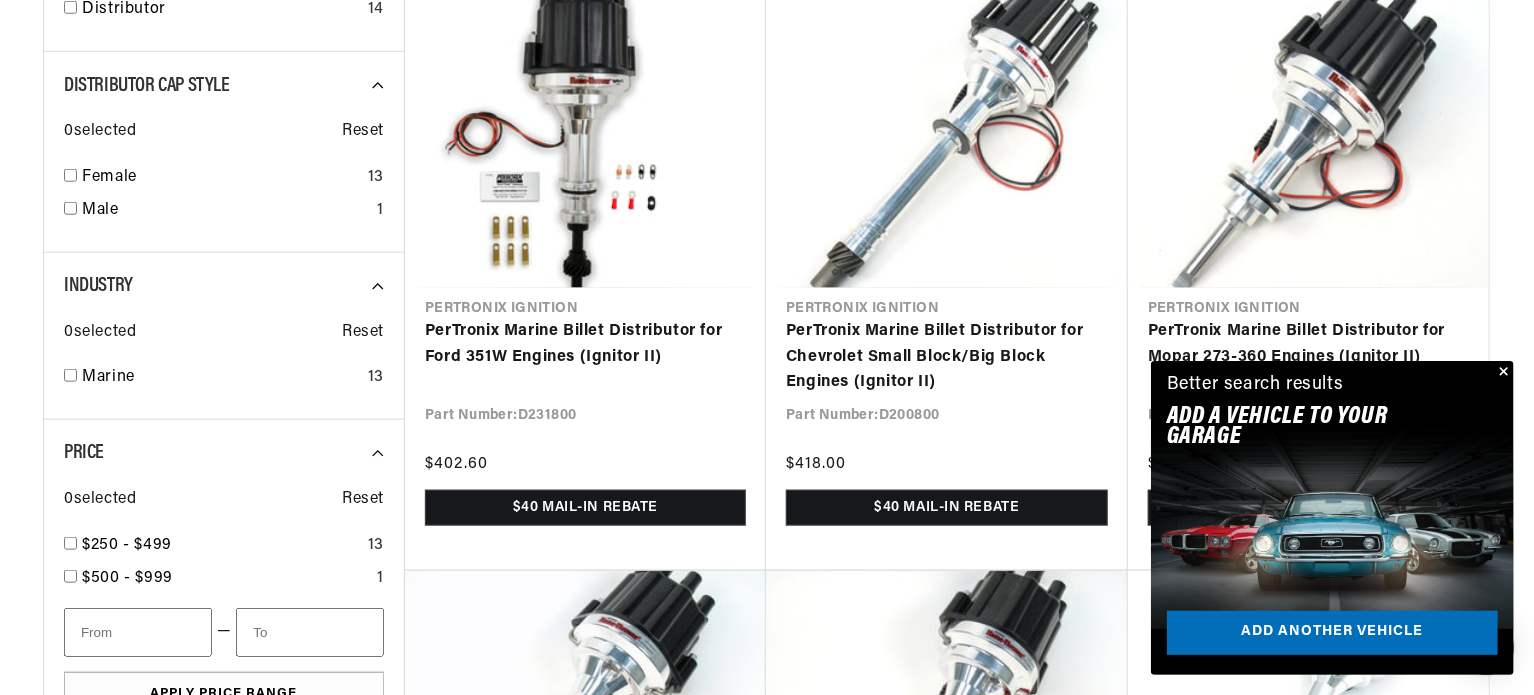 click at bounding box center [1502, 373] 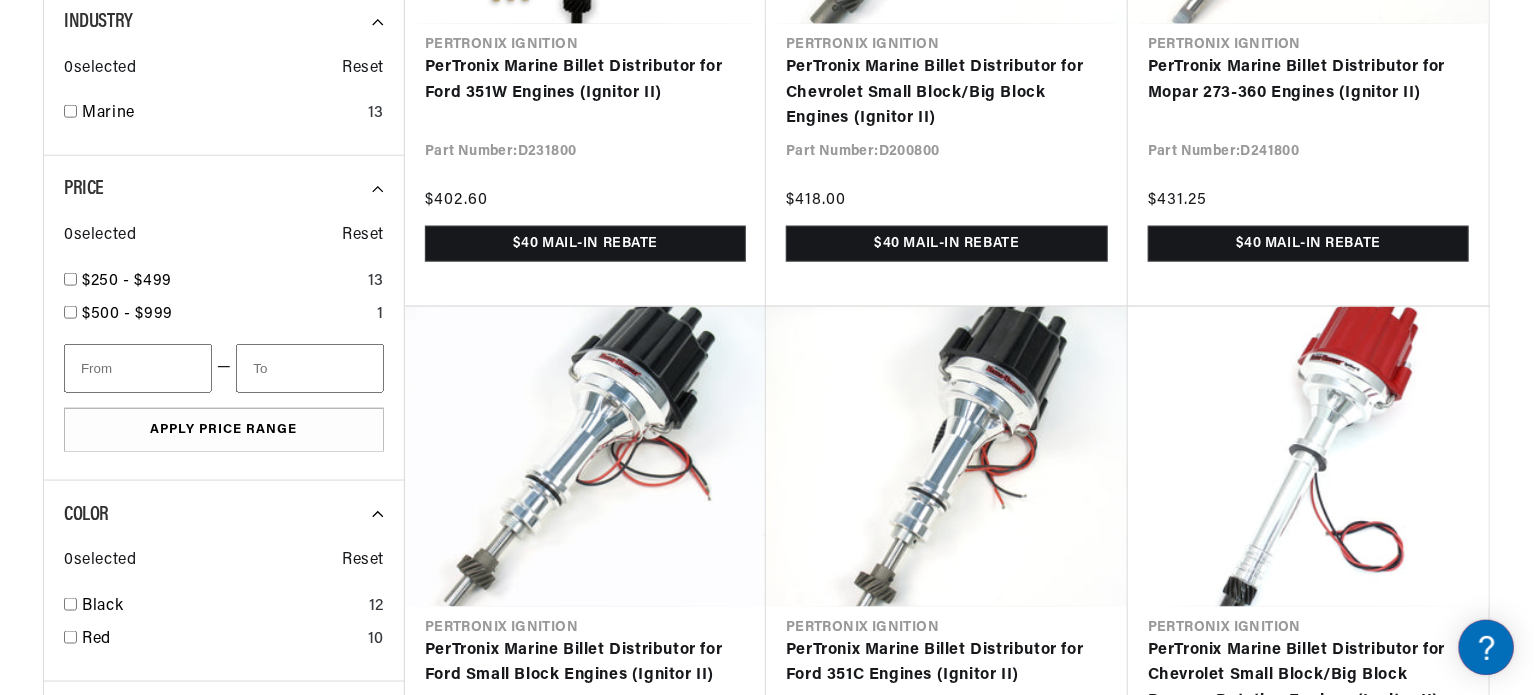 scroll, scrollTop: 1200, scrollLeft: 0, axis: vertical 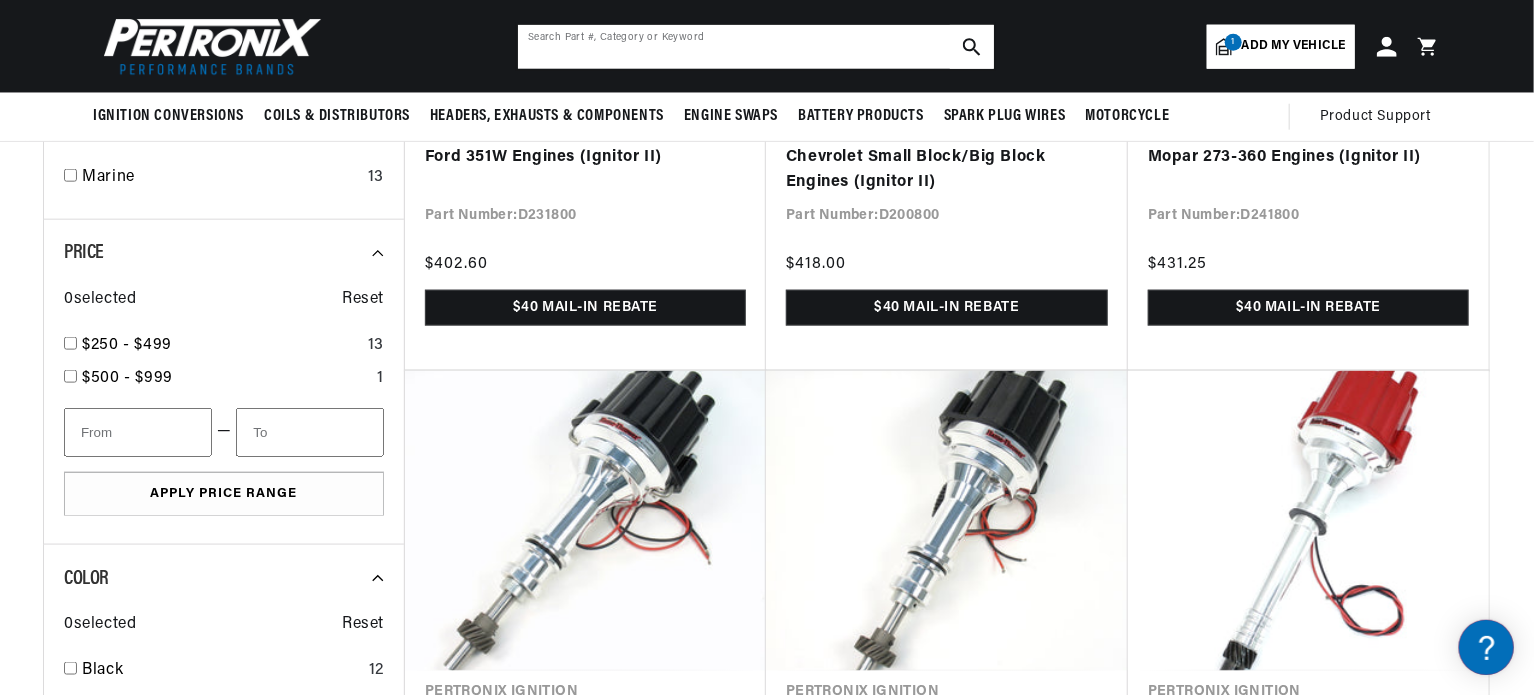 click at bounding box center (756, 47) 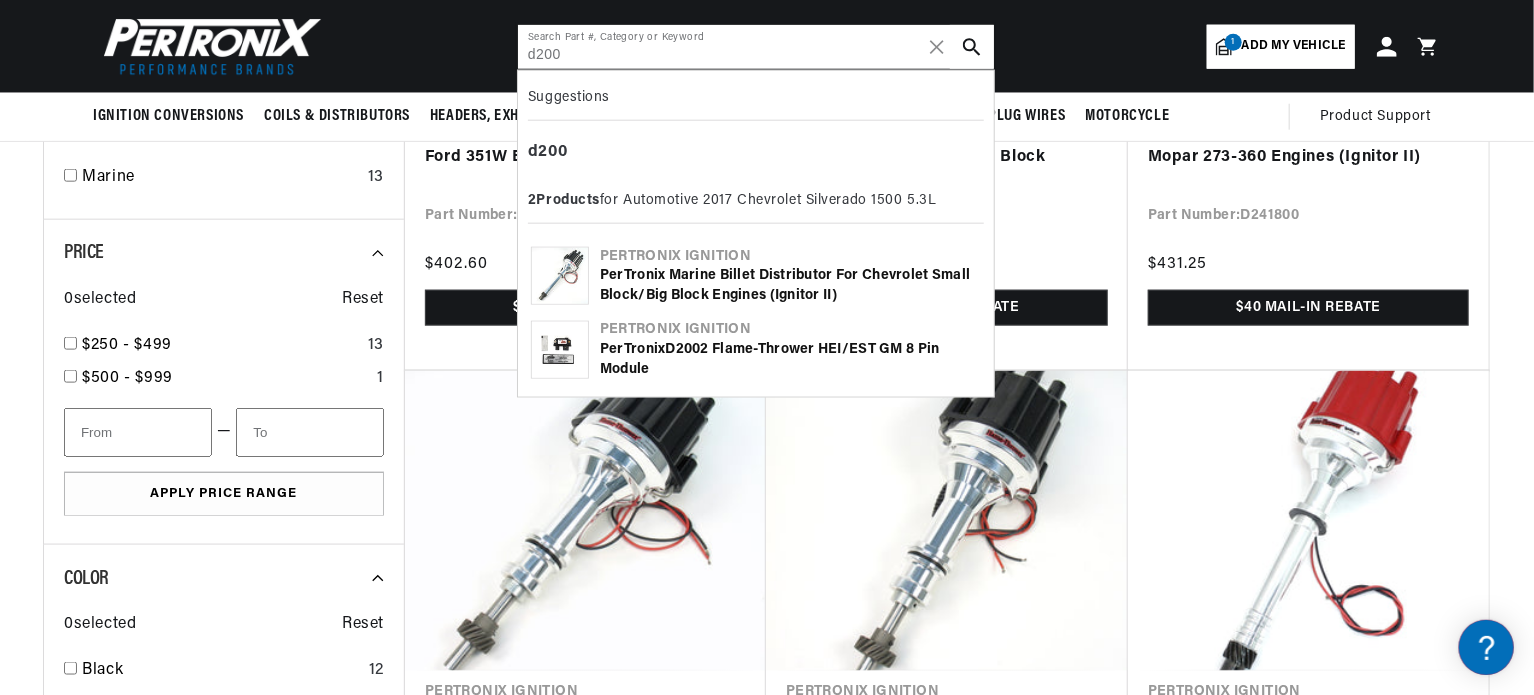 scroll, scrollTop: 0, scrollLeft: 746, axis: horizontal 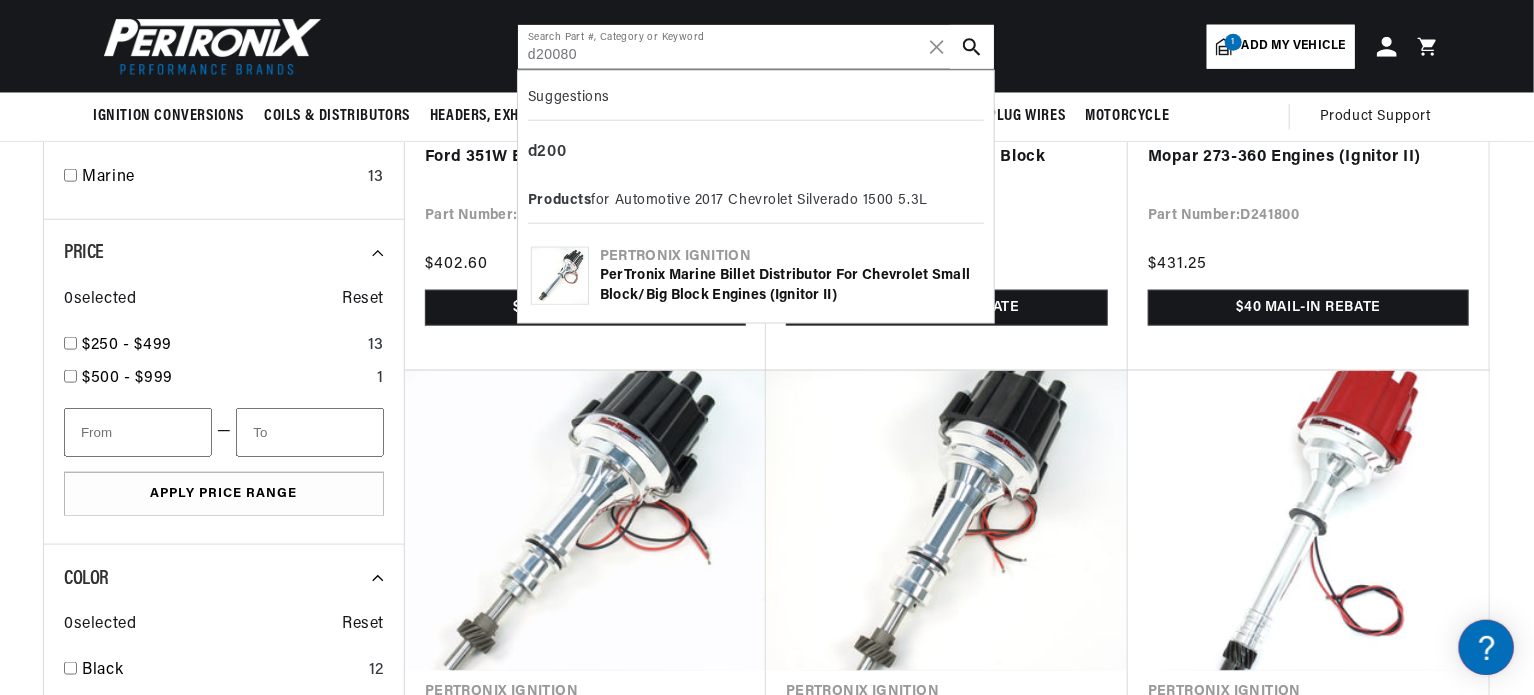 type on "d200800" 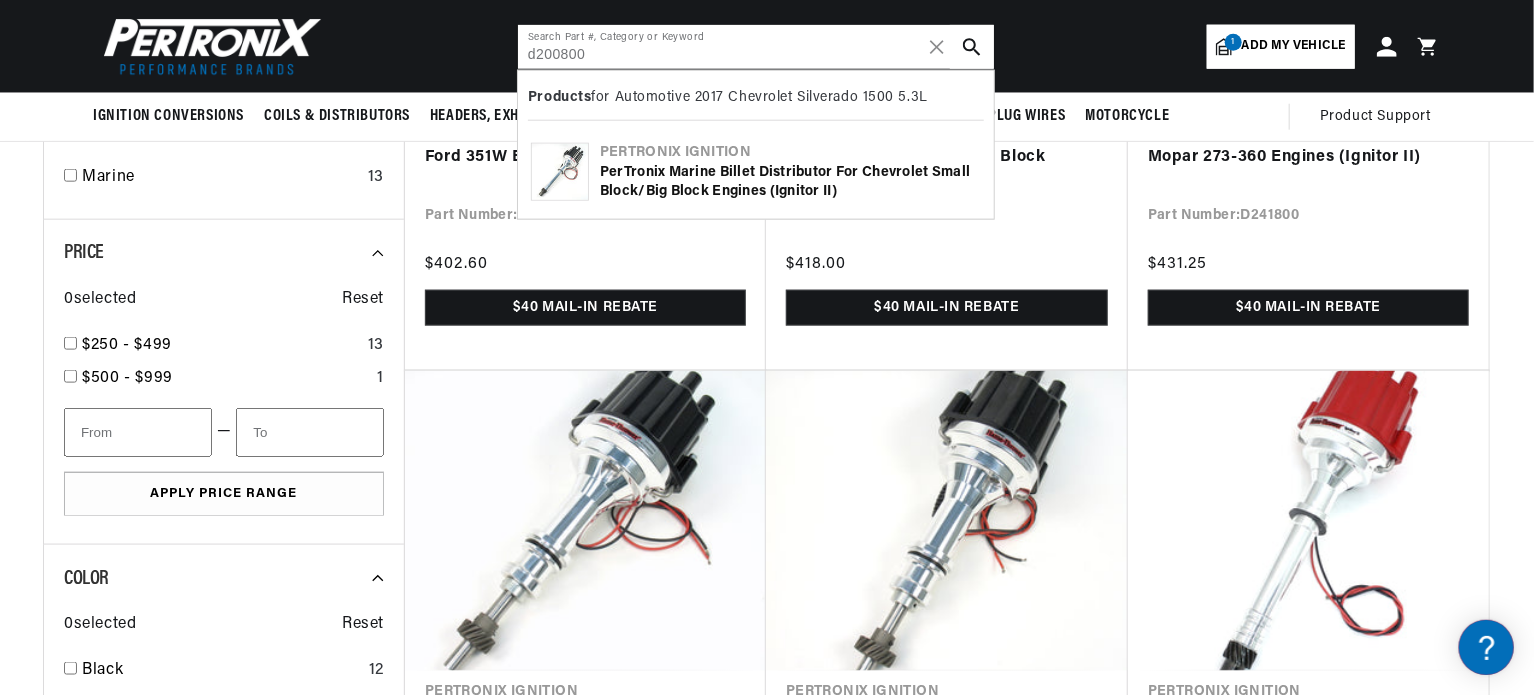 scroll, scrollTop: 0, scrollLeft: 0, axis: both 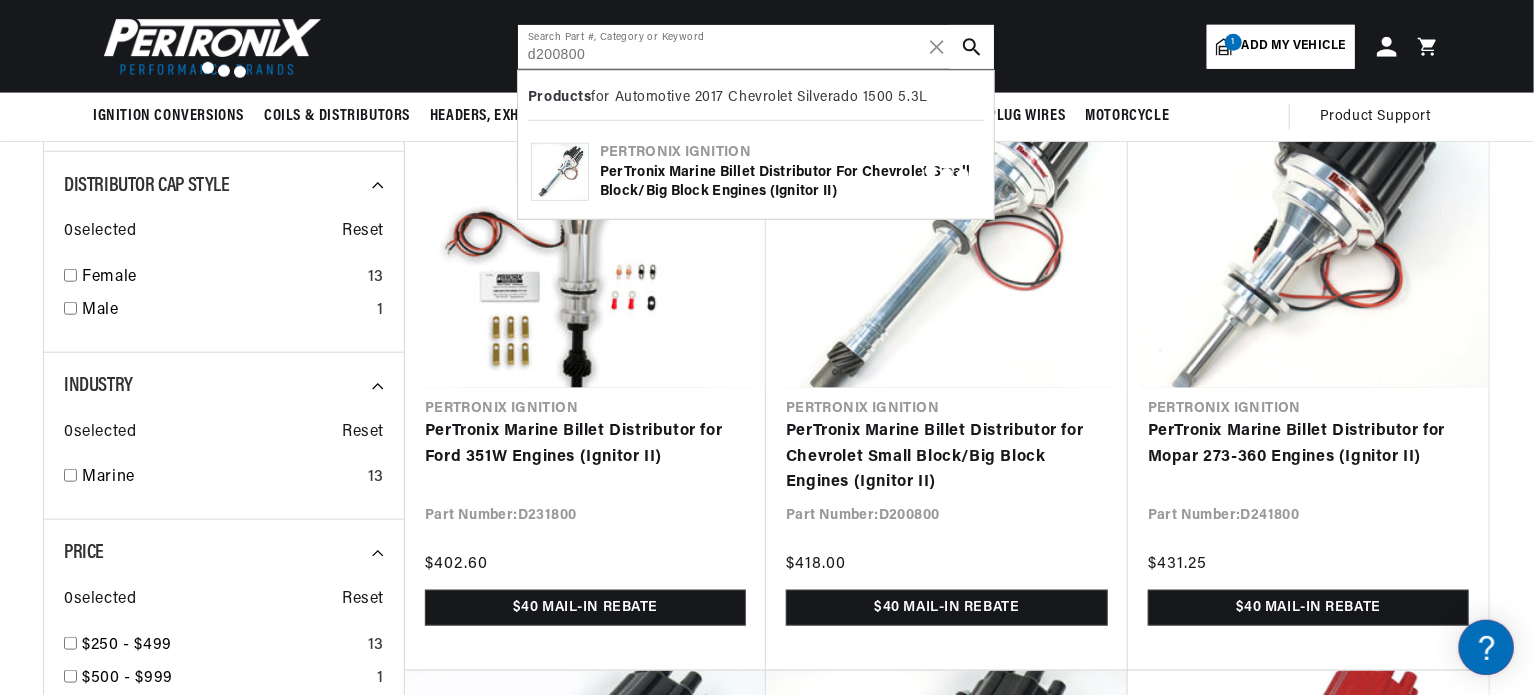 type 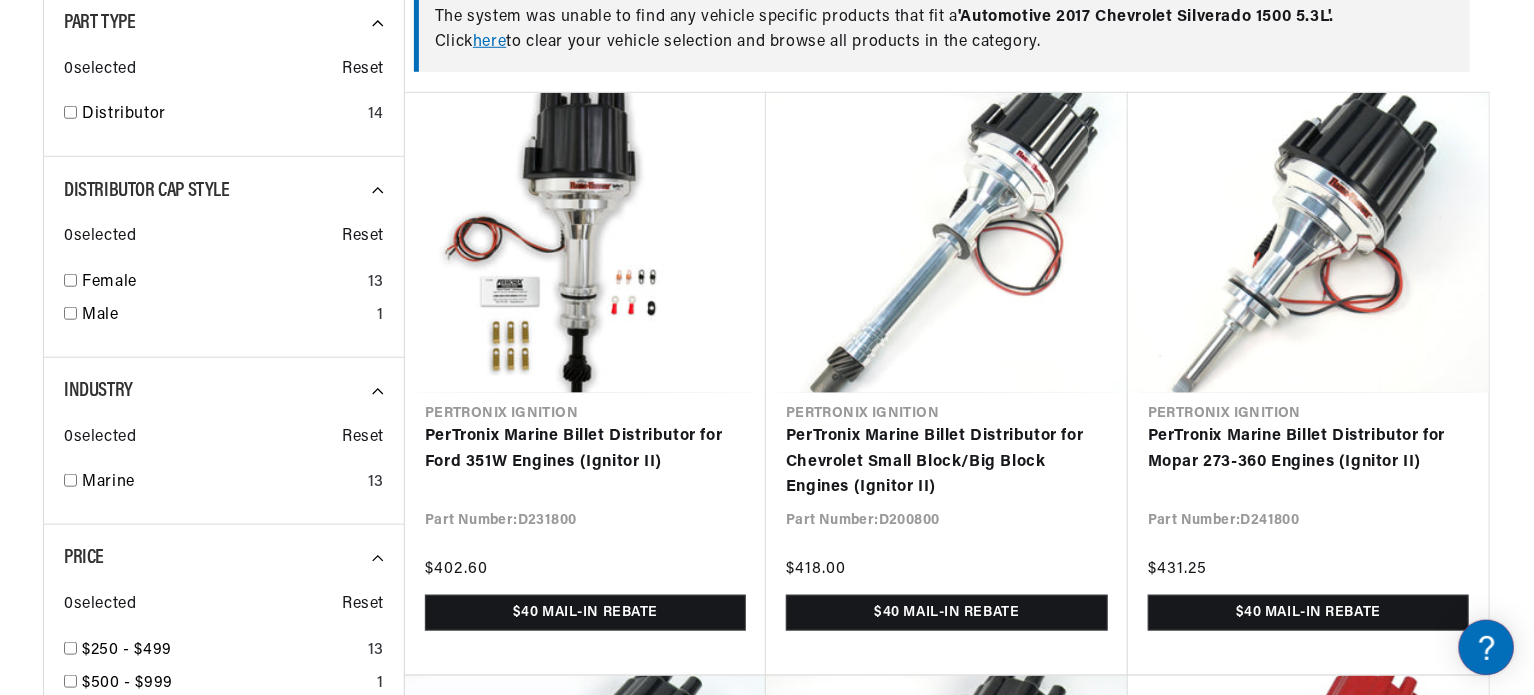 scroll, scrollTop: 800, scrollLeft: 0, axis: vertical 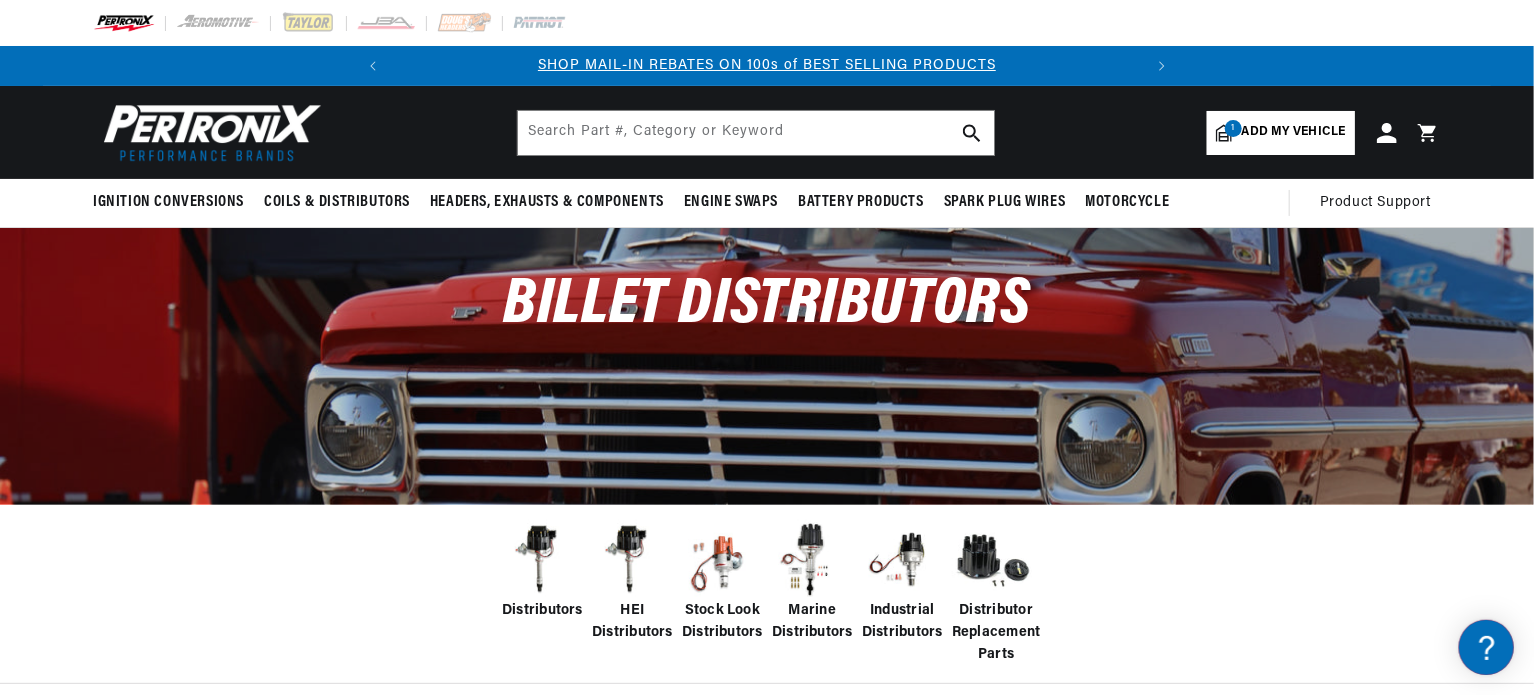 click on "Distributor Replacement Parts" at bounding box center (996, 633) 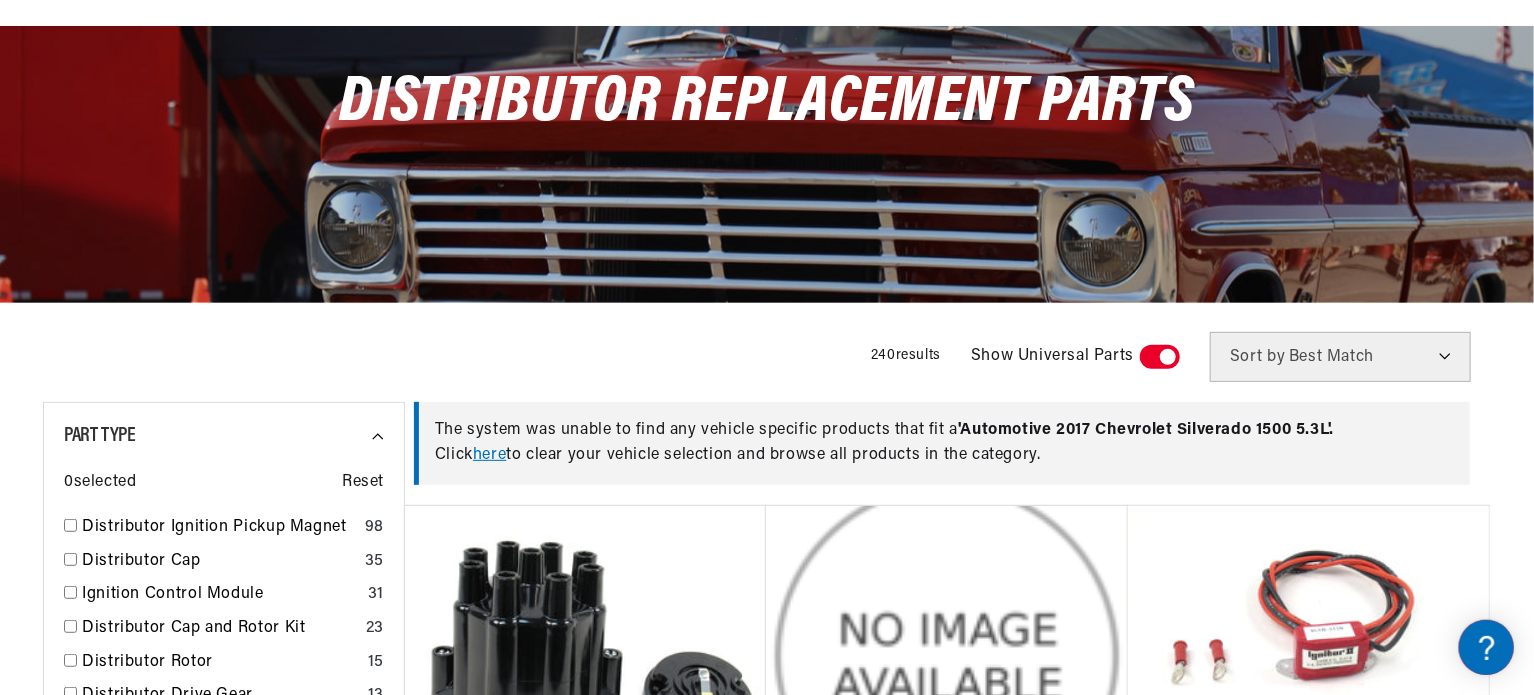 scroll, scrollTop: 440, scrollLeft: 0, axis: vertical 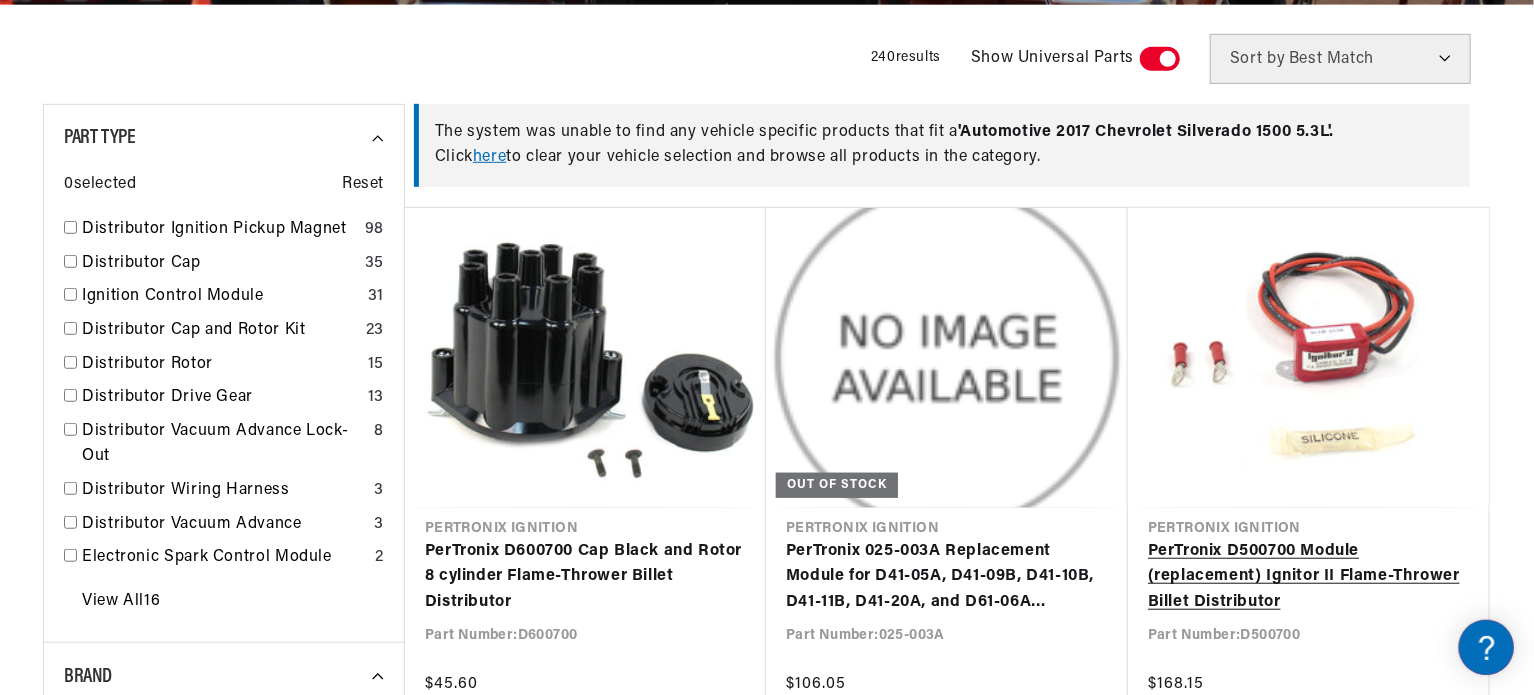 click on "PerTronix D500700 Module (replacement) Ignitor II Flame-Thrower Billet Distributor" at bounding box center [1308, 577] 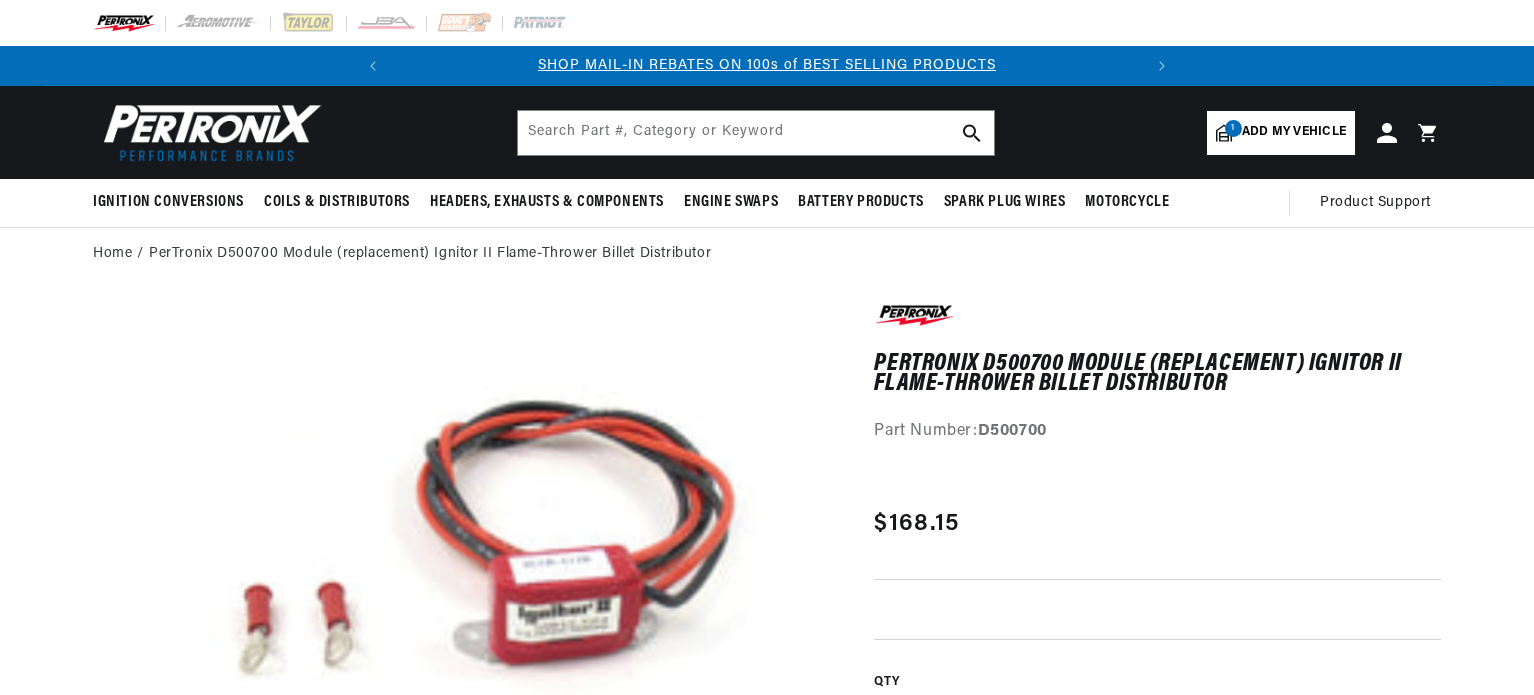 scroll, scrollTop: 0, scrollLeft: 0, axis: both 